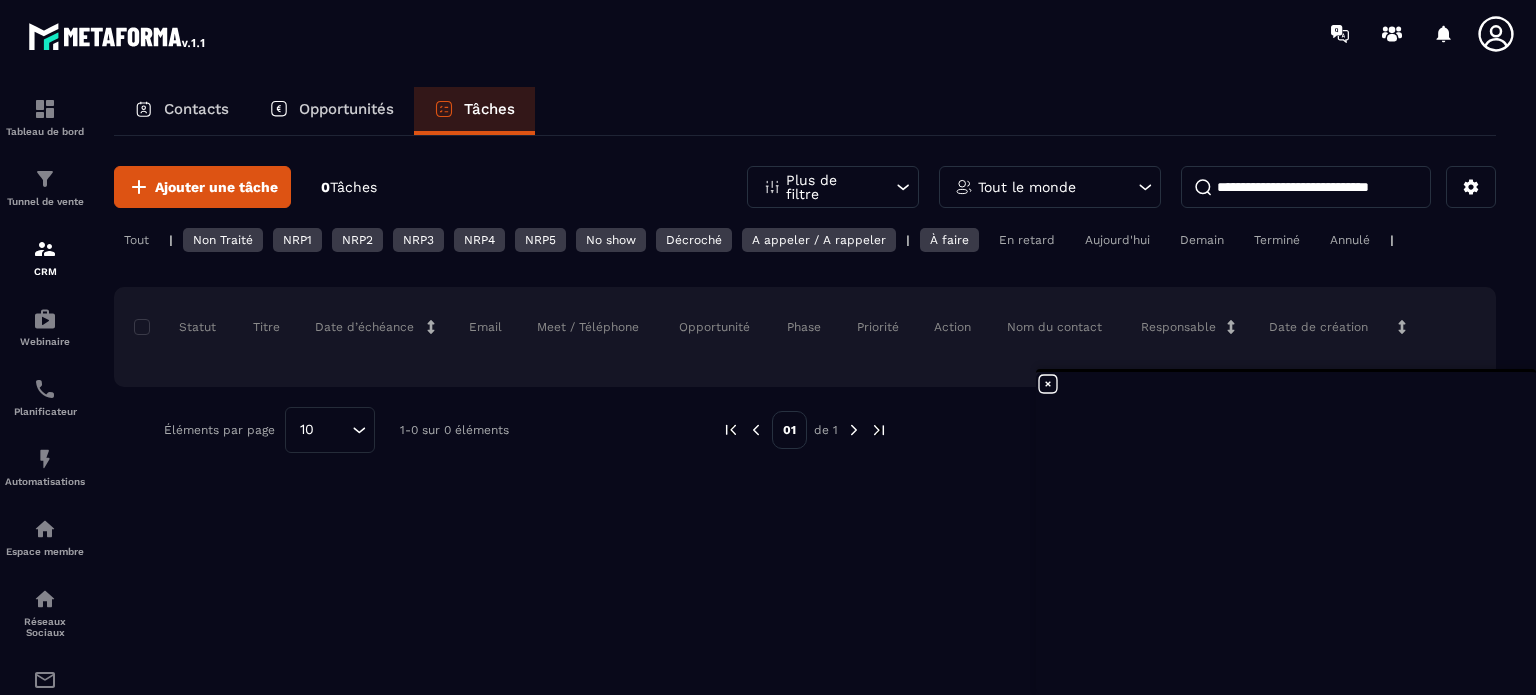 scroll, scrollTop: 0, scrollLeft: 0, axis: both 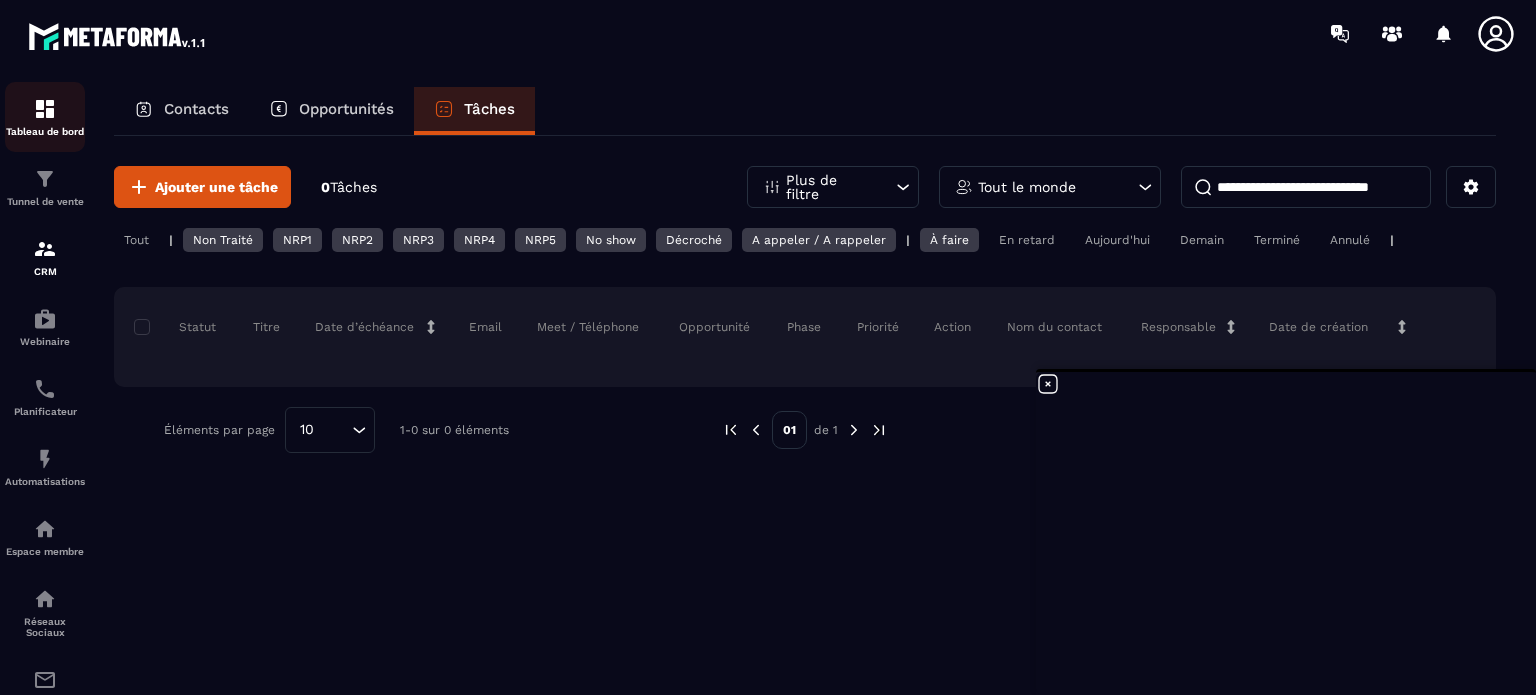 click at bounding box center (45, 109) 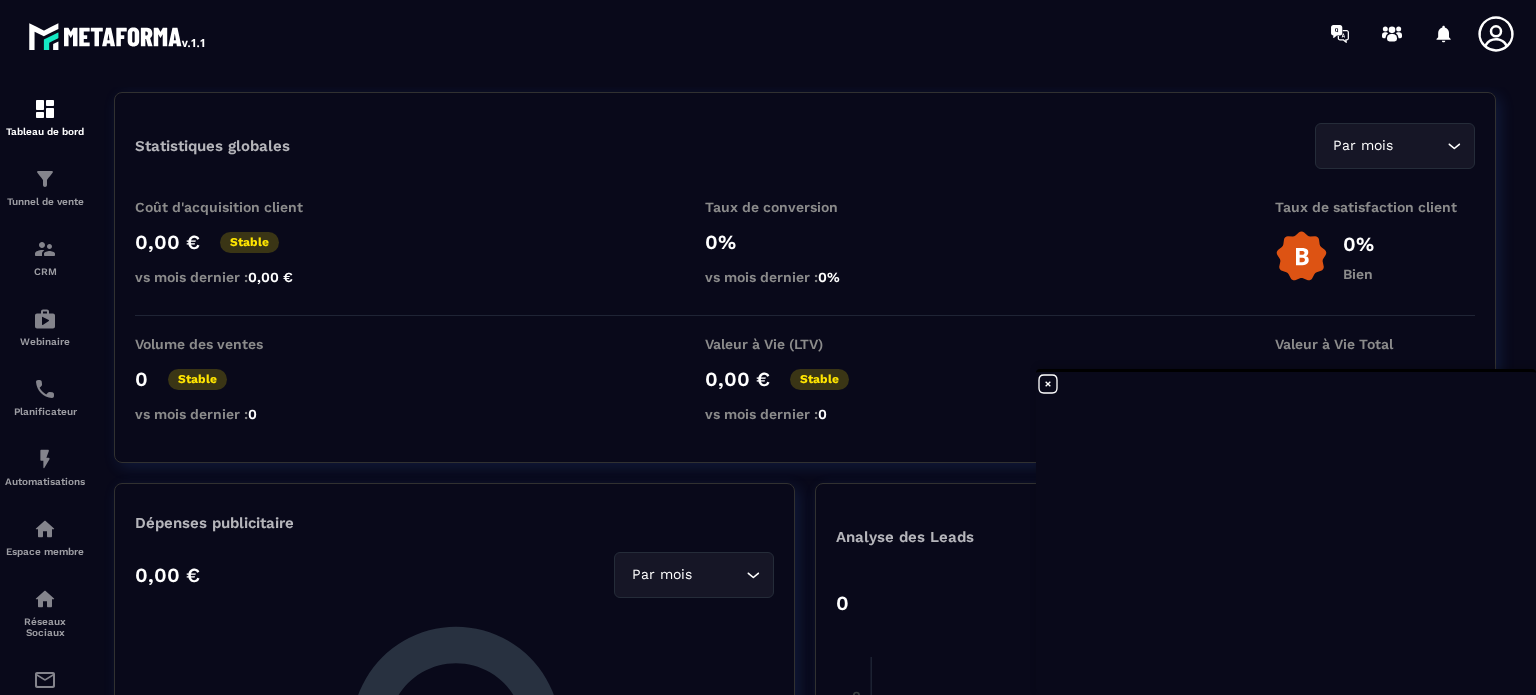 scroll, scrollTop: 0, scrollLeft: 0, axis: both 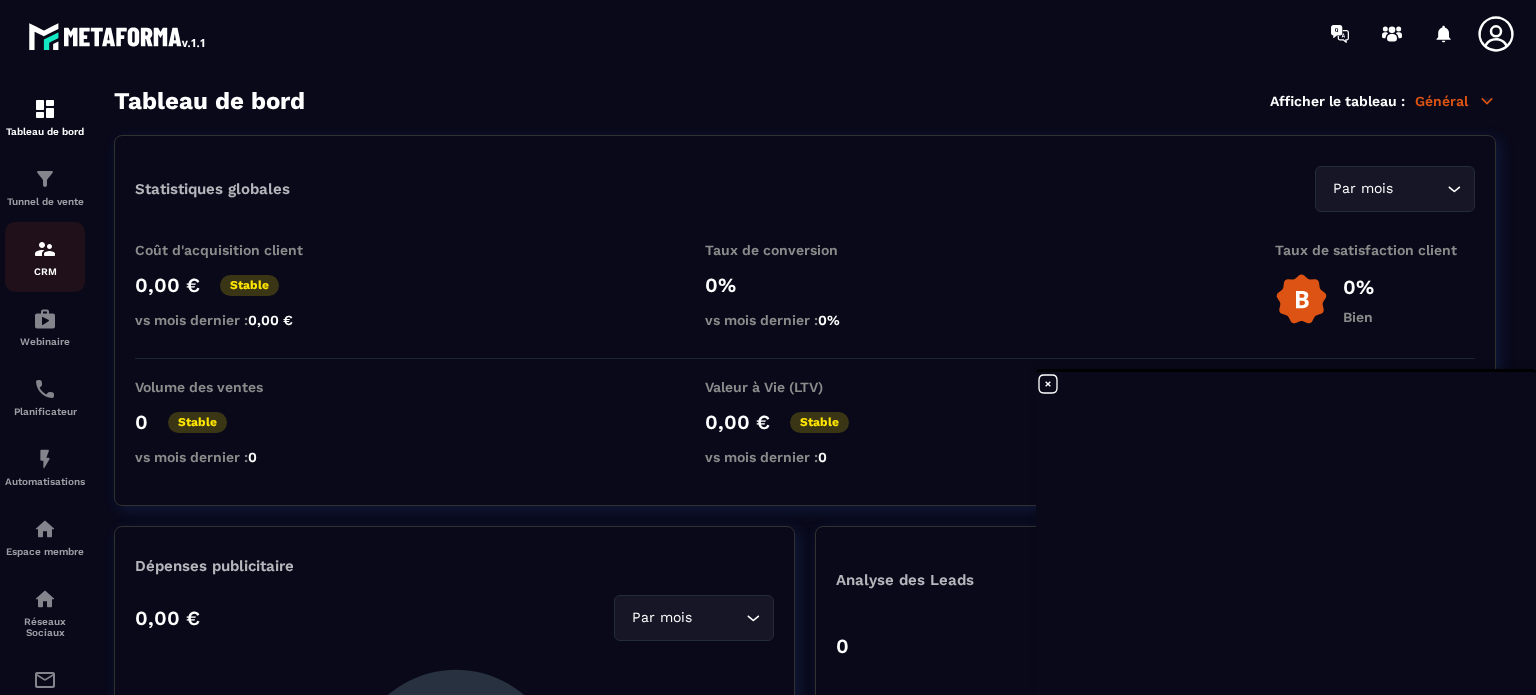 click at bounding box center [45, 249] 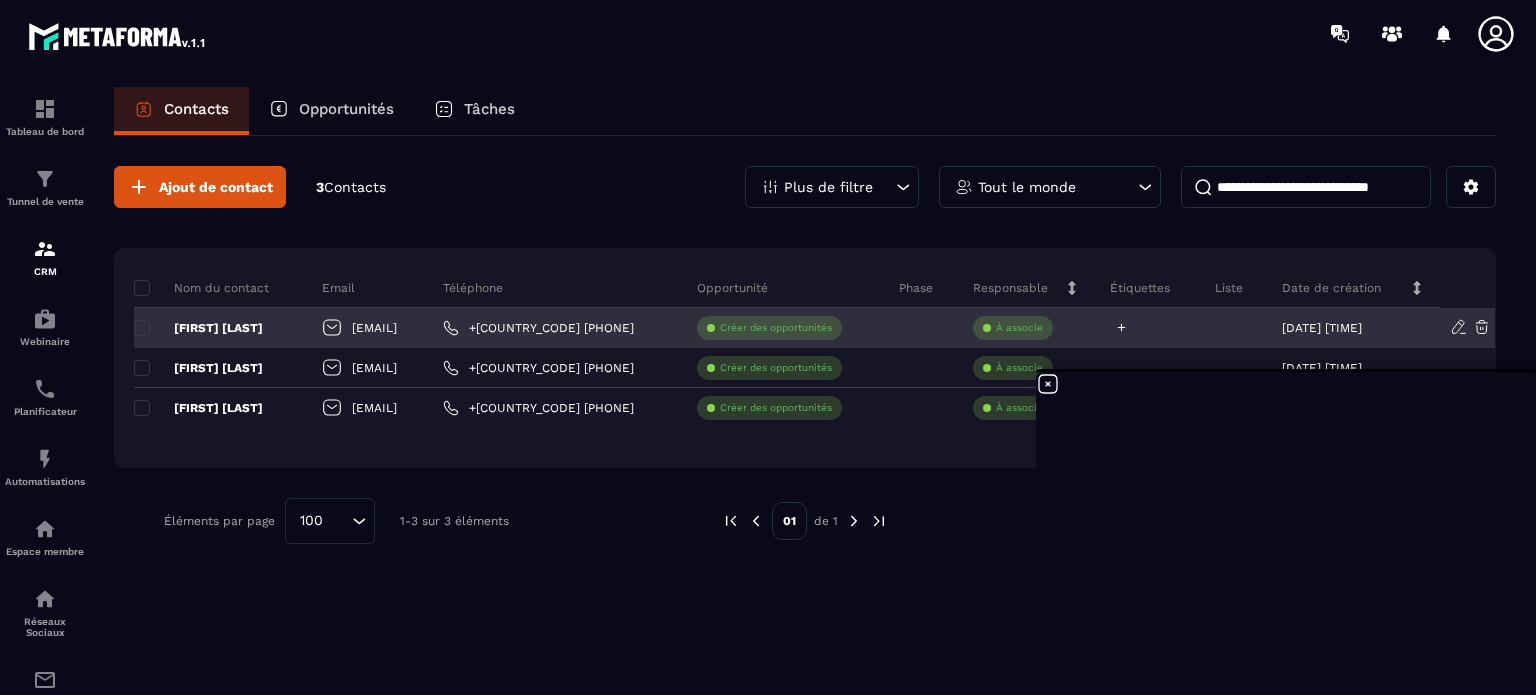 click 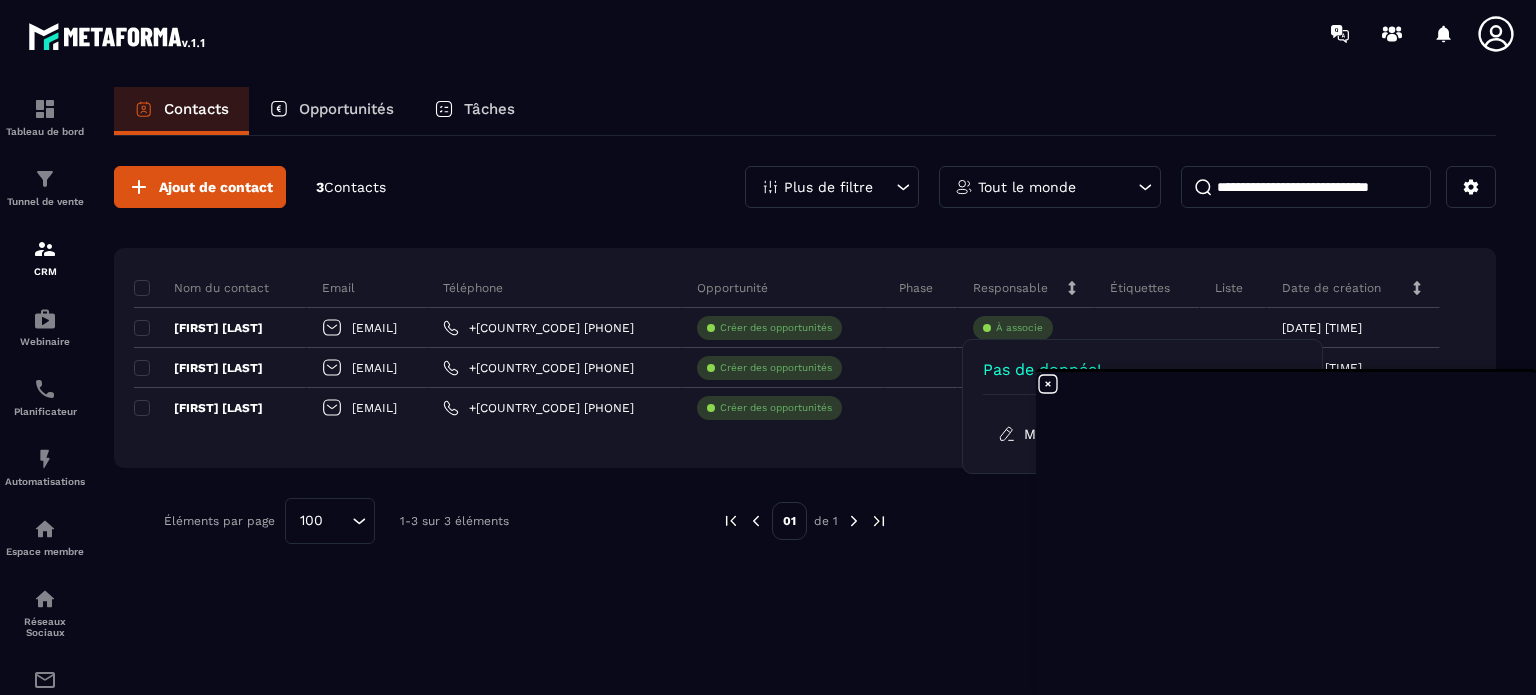click 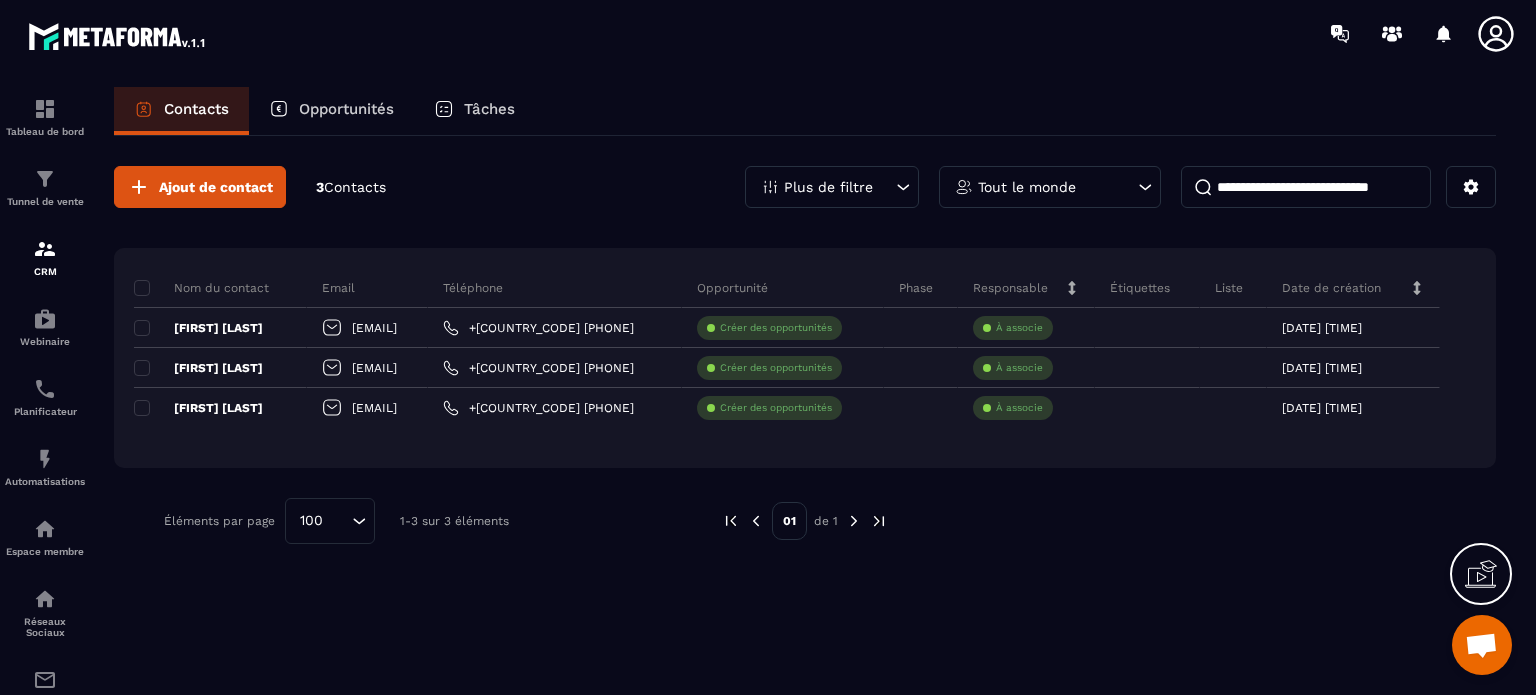 click on "Étiquettes" at bounding box center [1140, 288] 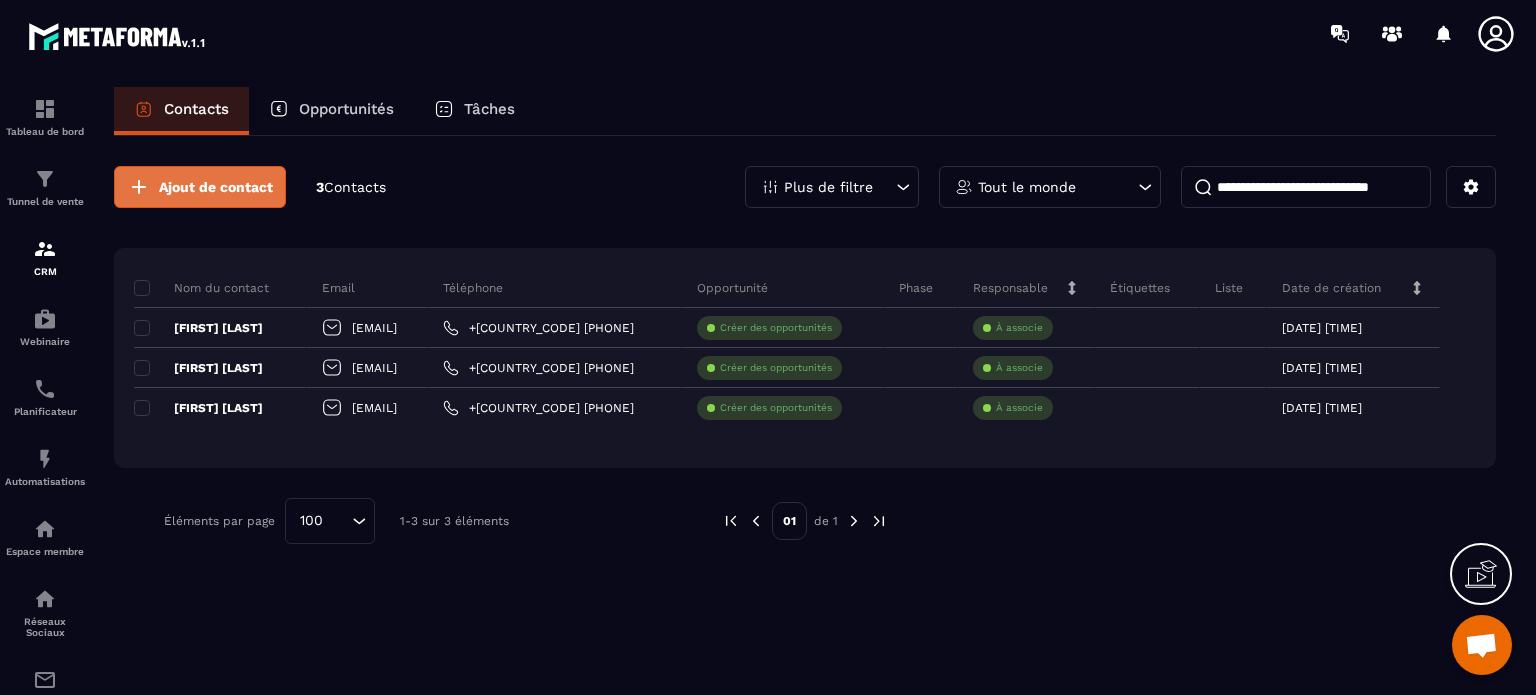 click on "Ajout de contact" at bounding box center (216, 187) 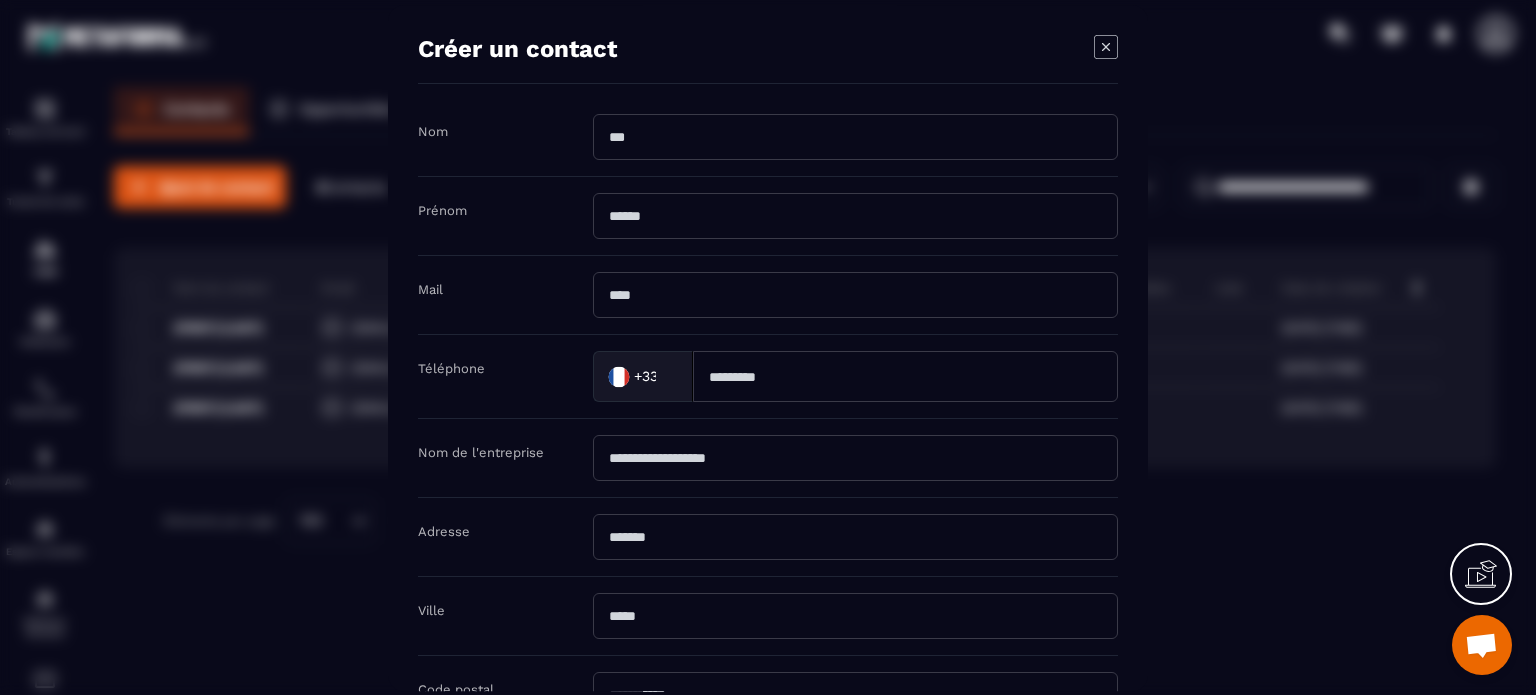 click at bounding box center [855, 137] 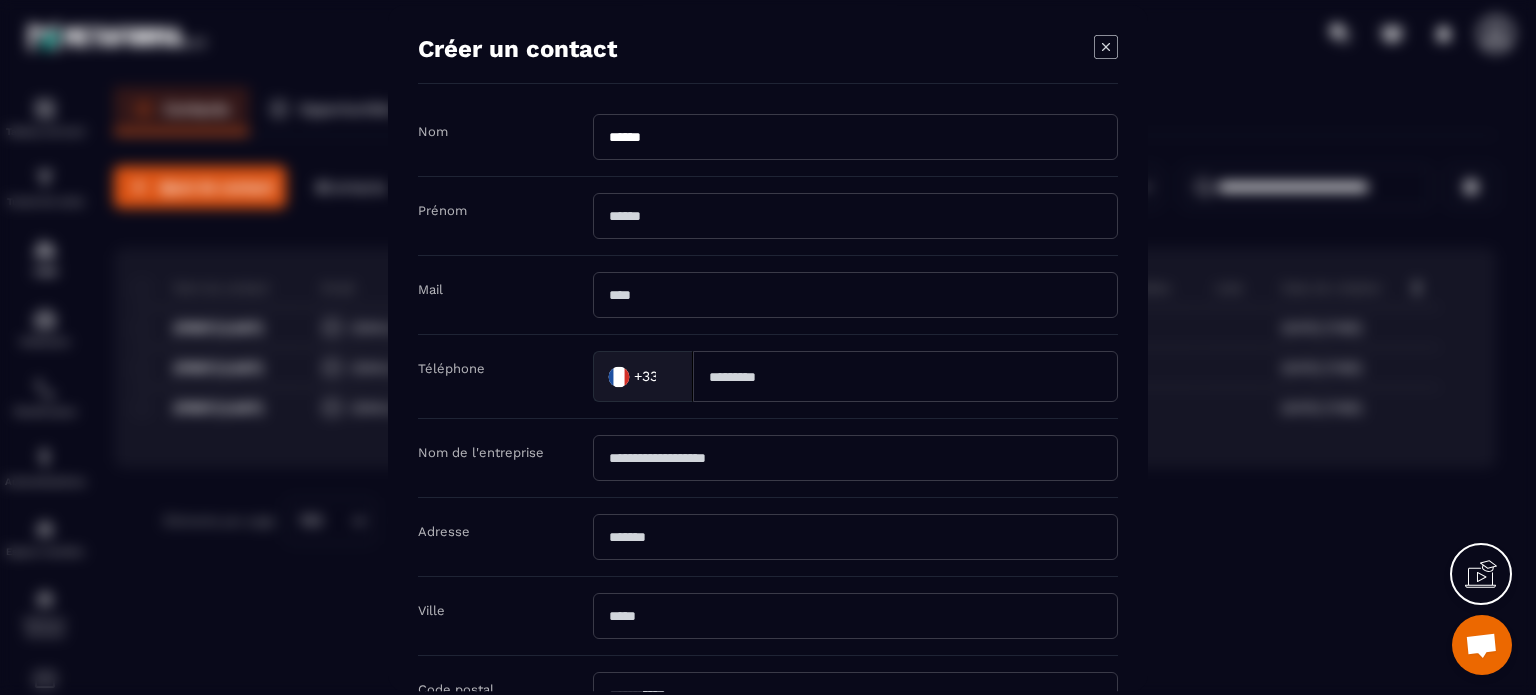 type on "******" 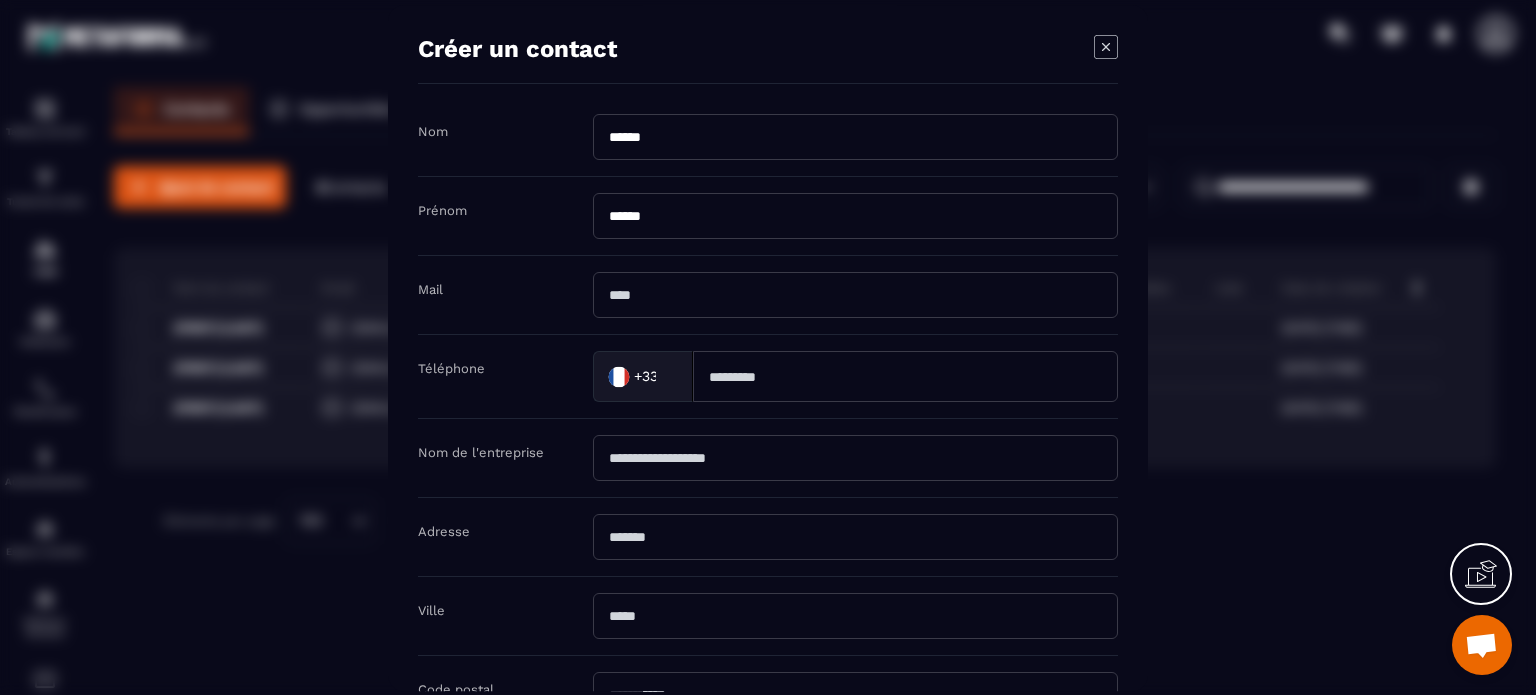 type on "******" 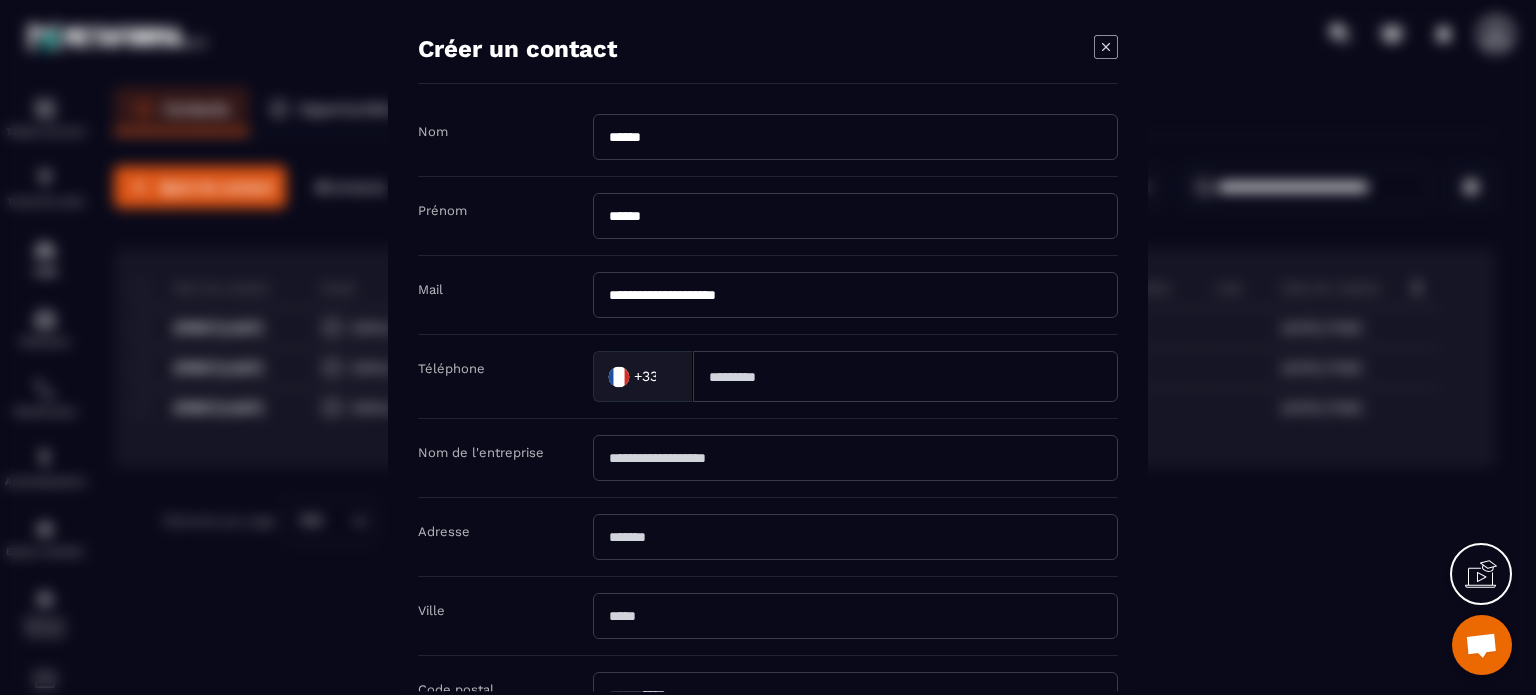 type on "**********" 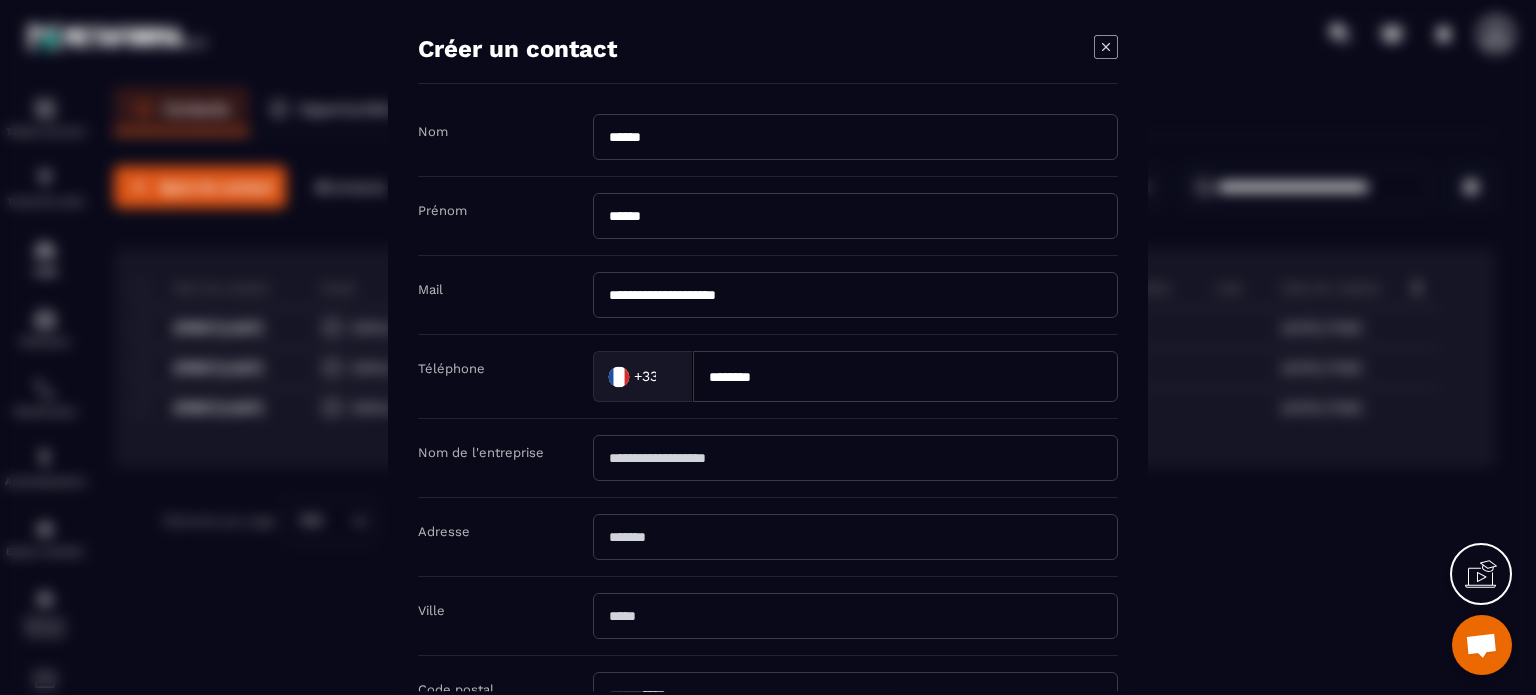 click on "********" at bounding box center (905, 376) 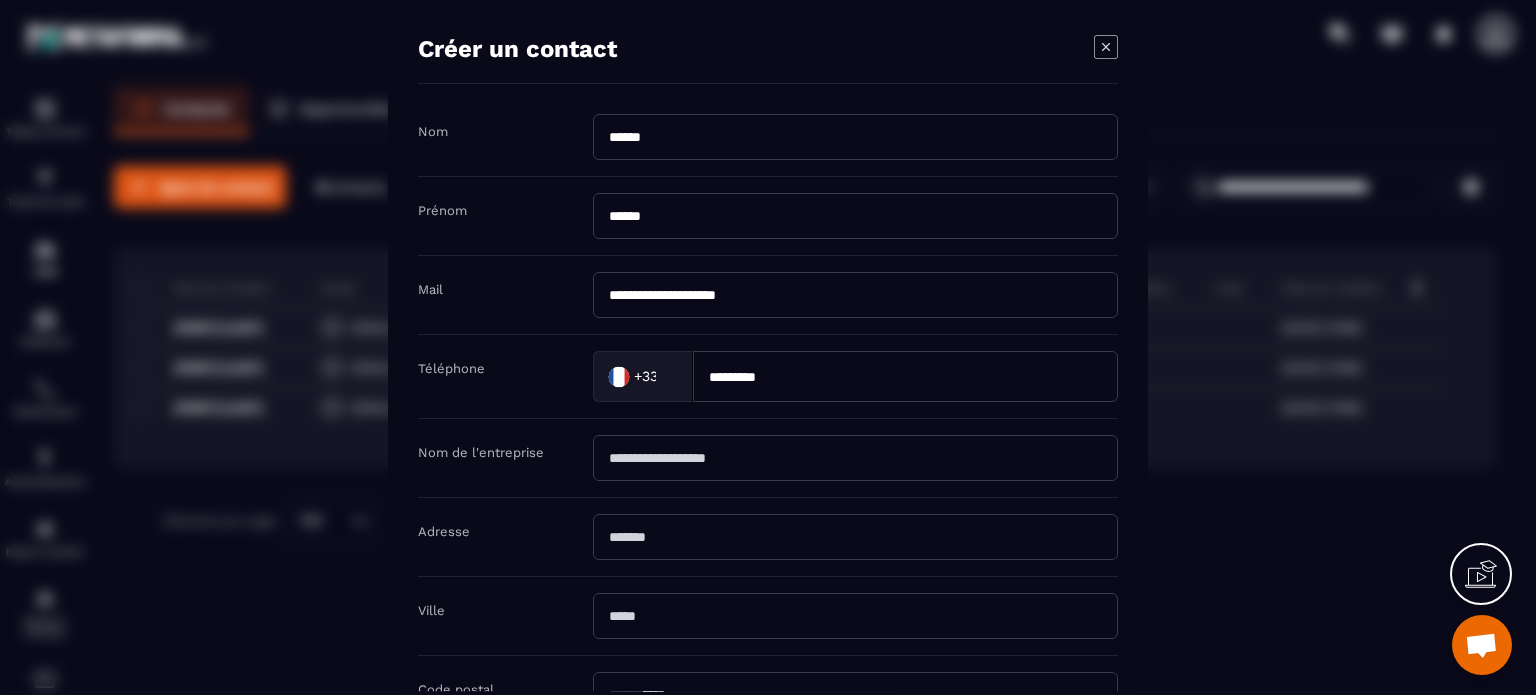 type on "*********" 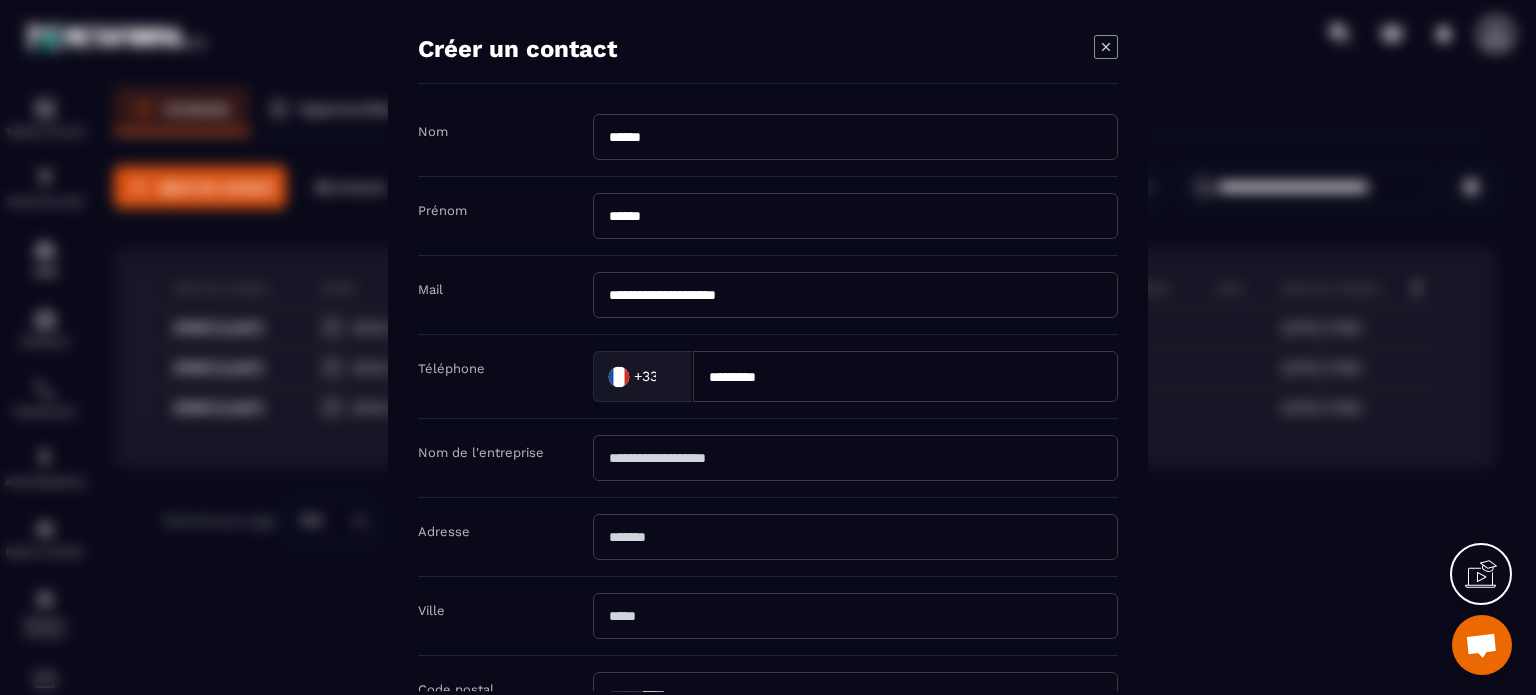 type on "**********" 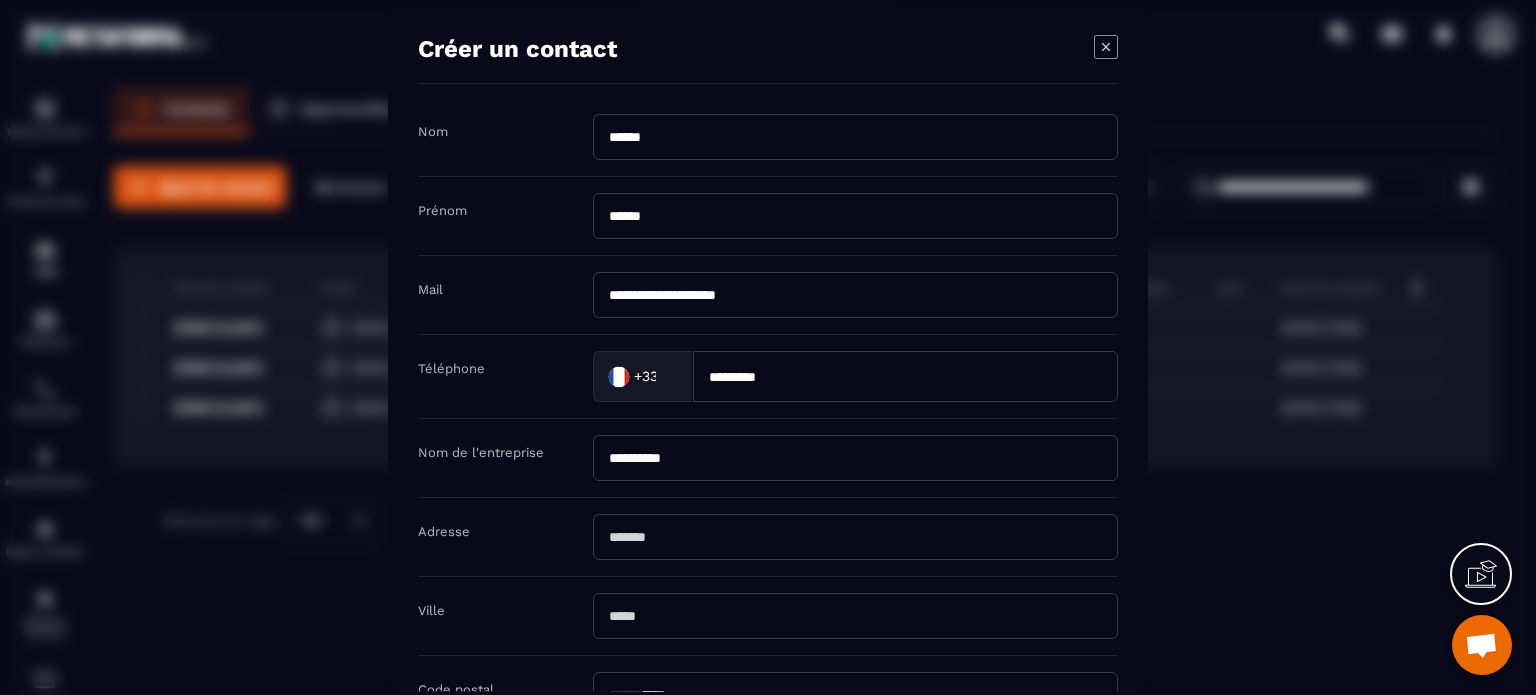 click at bounding box center (855, 537) 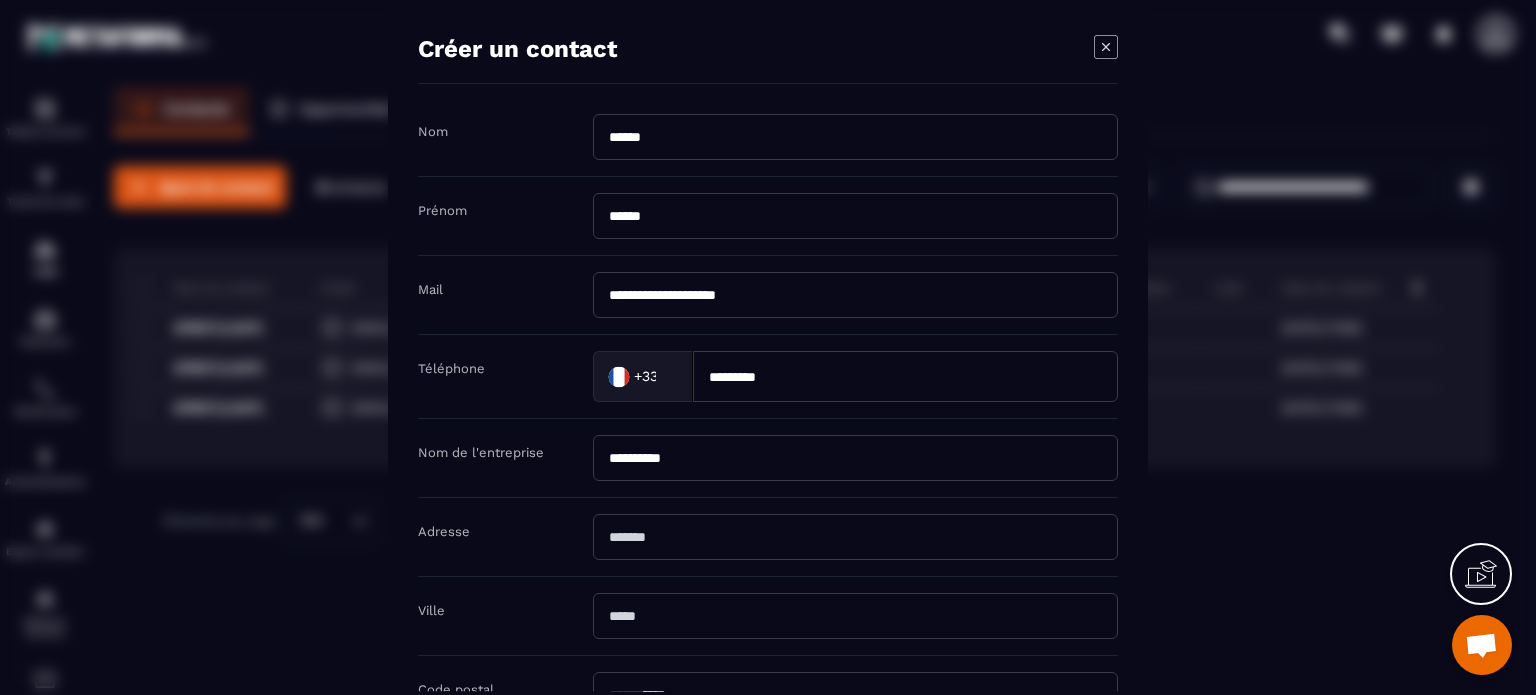 scroll, scrollTop: 100, scrollLeft: 0, axis: vertical 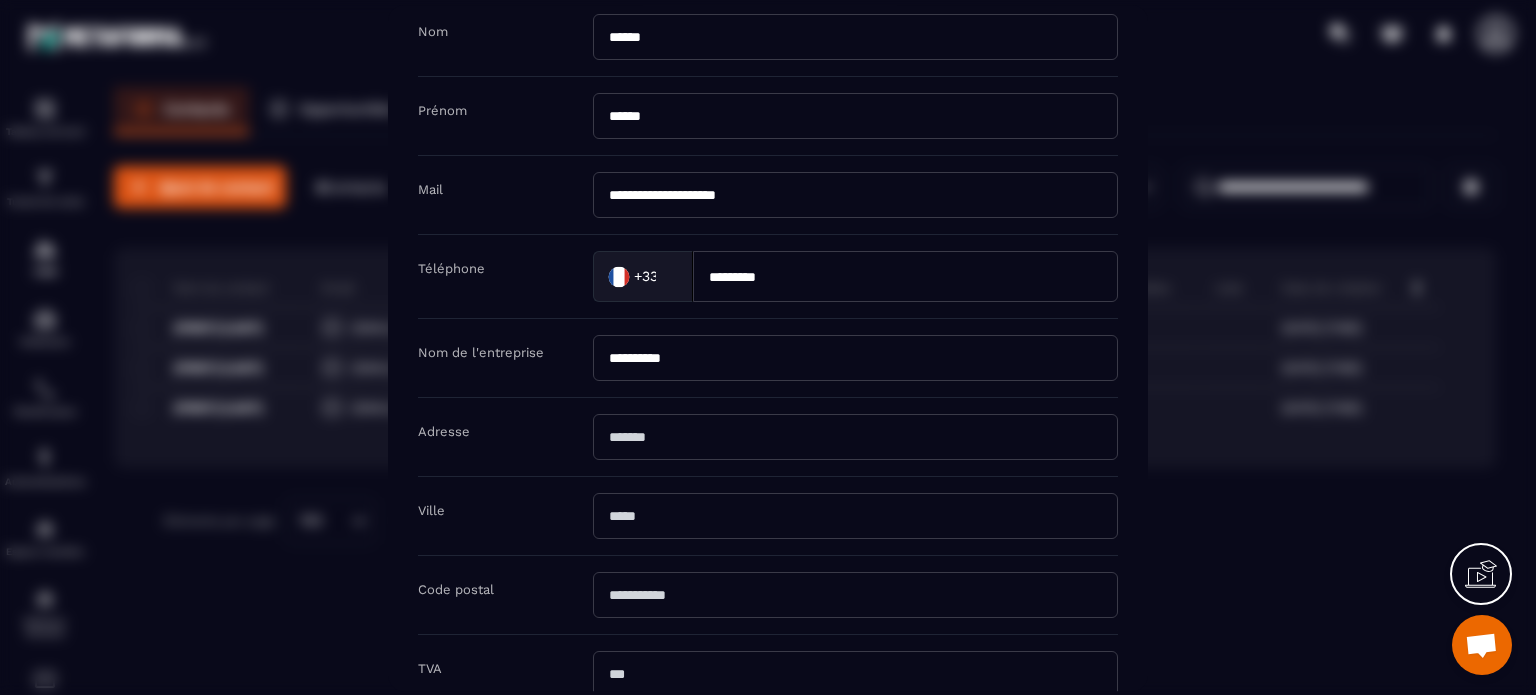 type on "*" 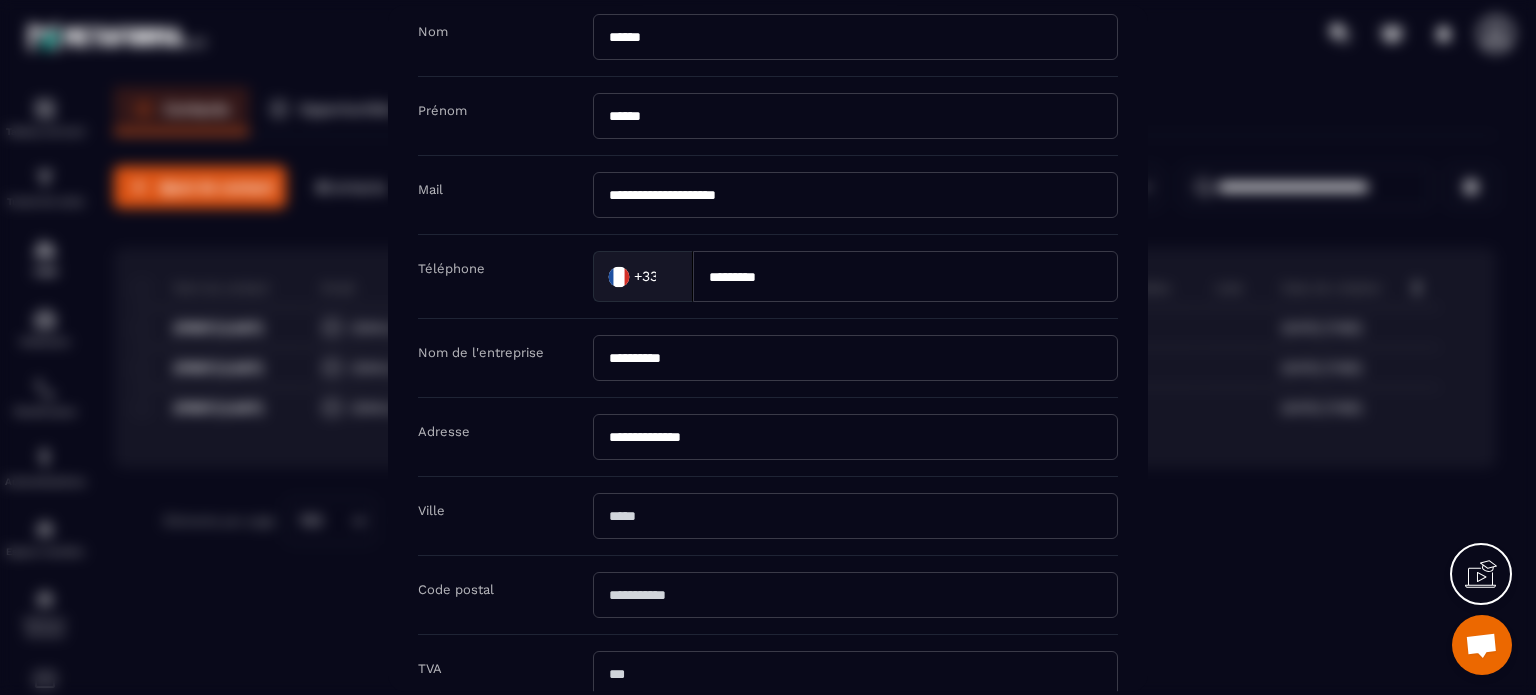 type on "**********" 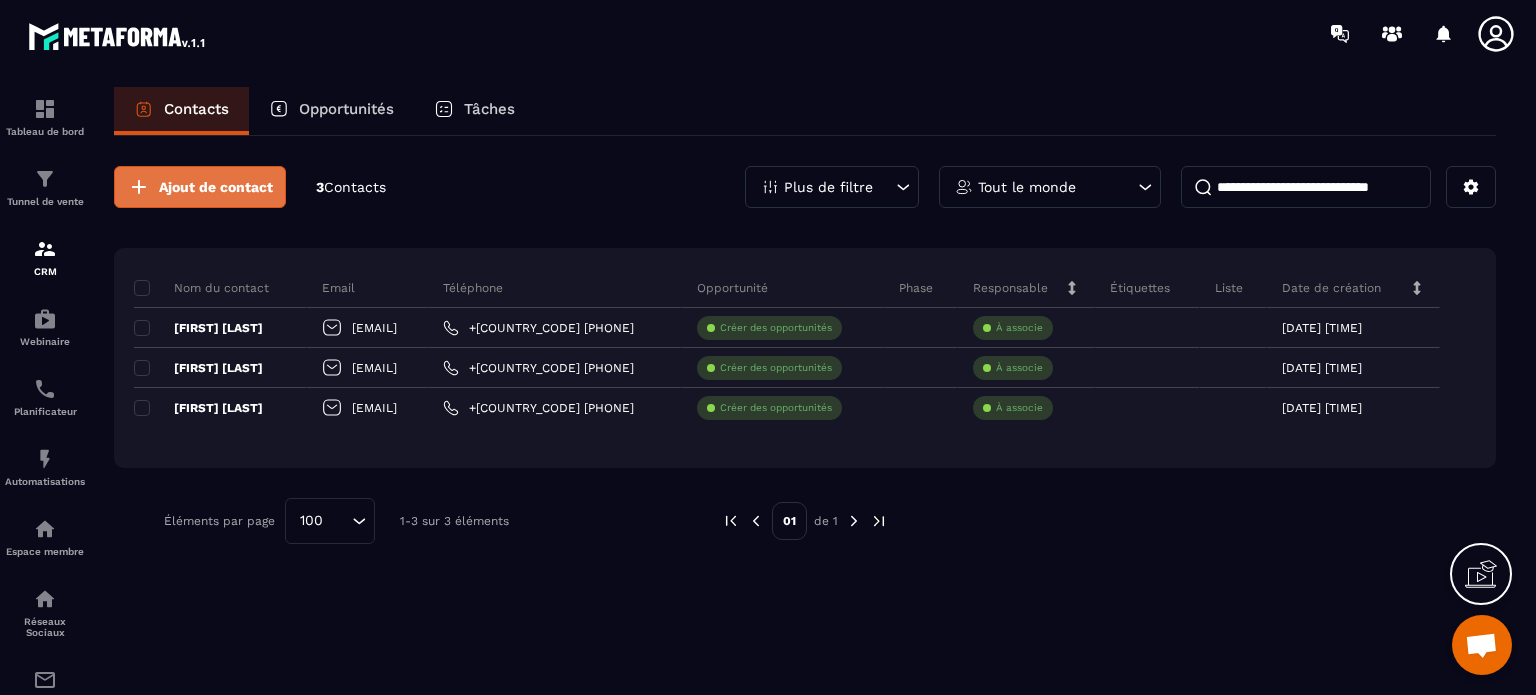 click 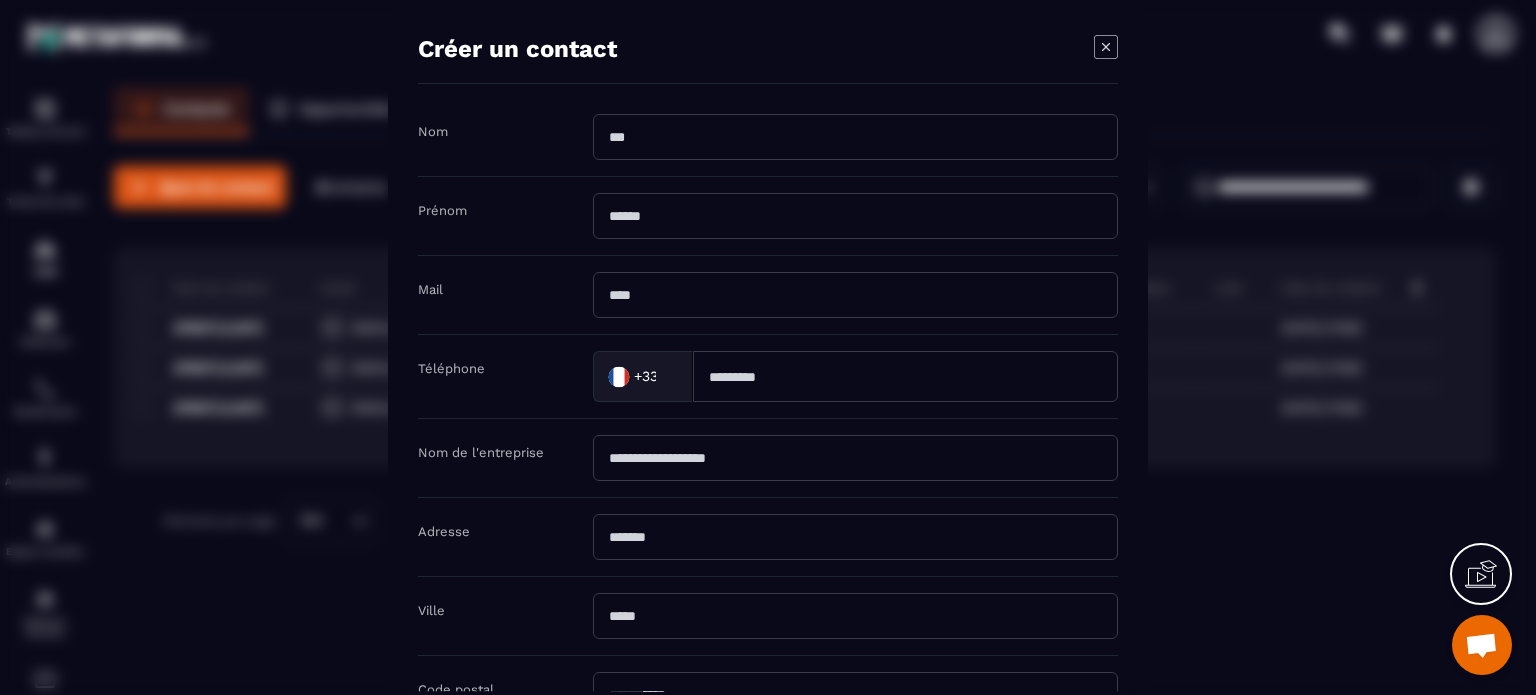 click at bounding box center (855, 137) 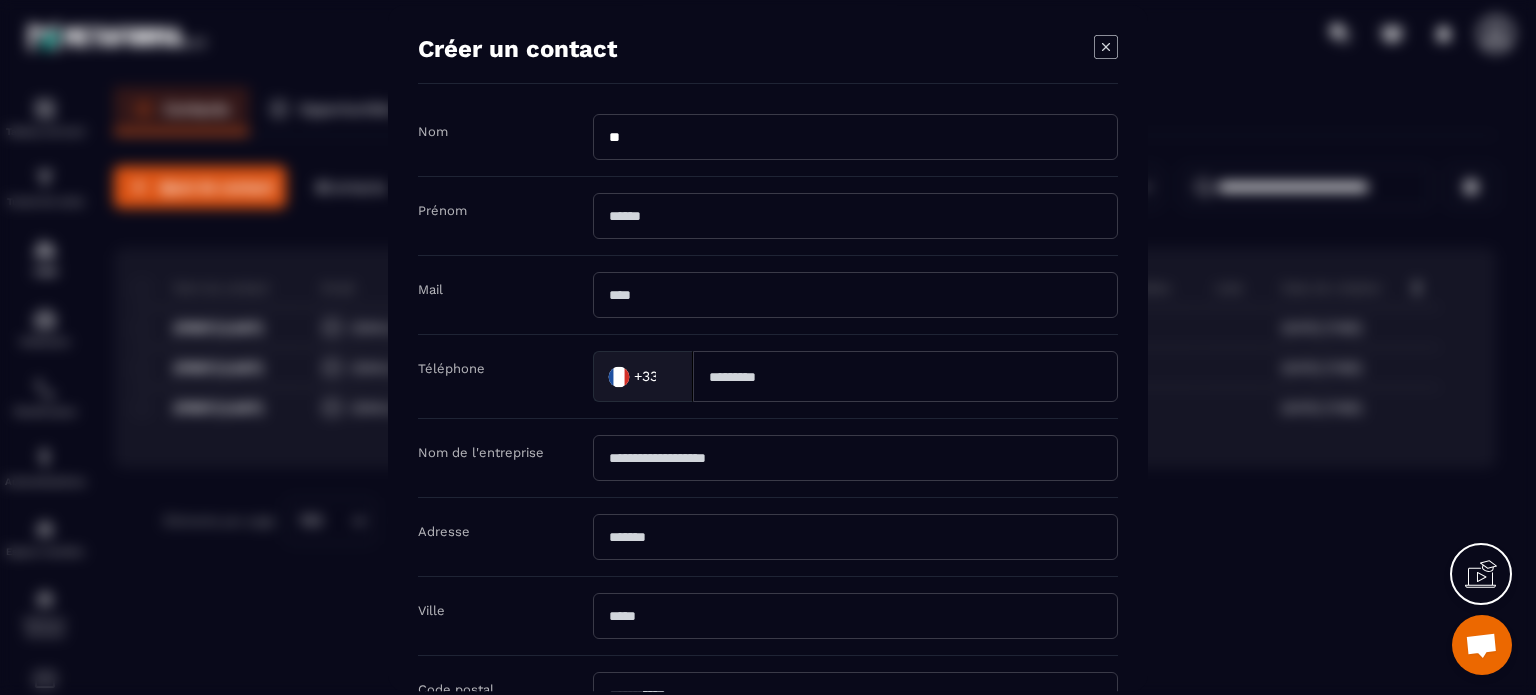 type on "******" 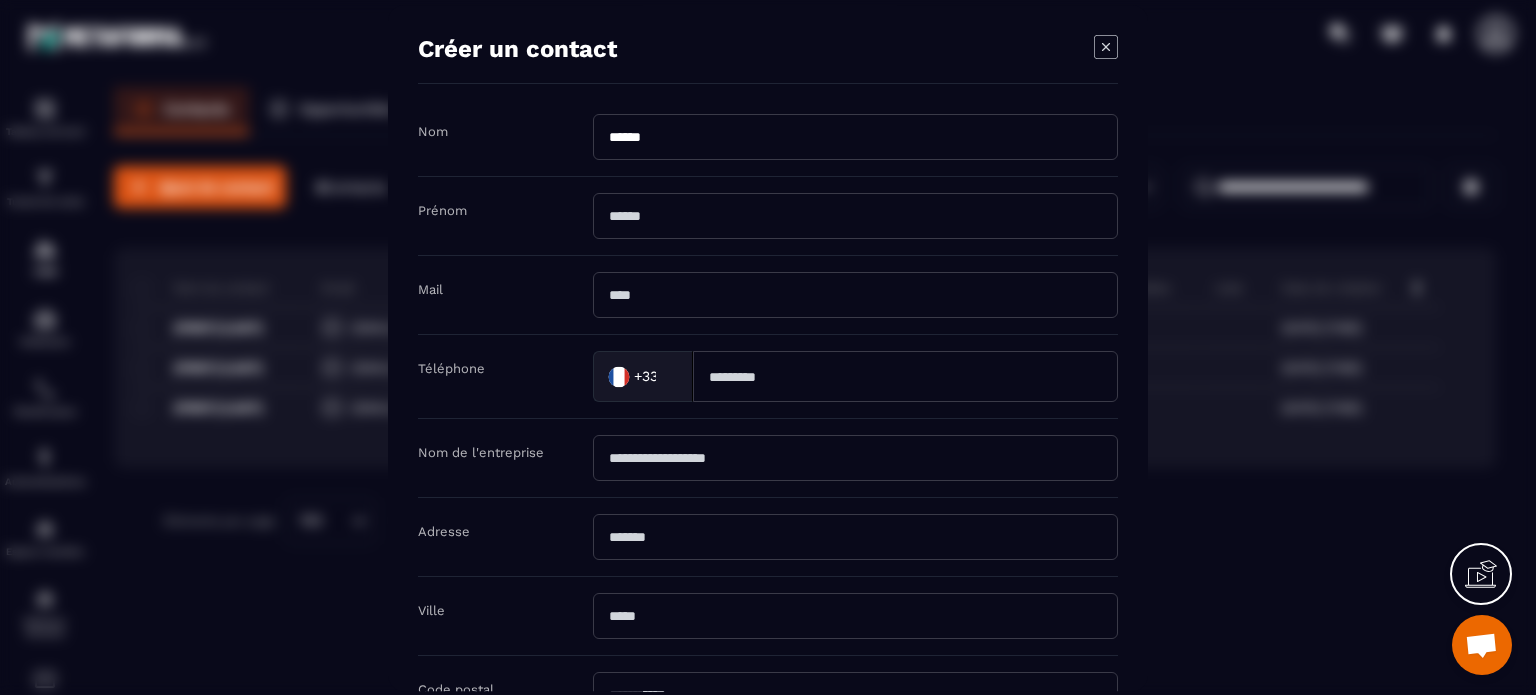 click at bounding box center [855, 216] 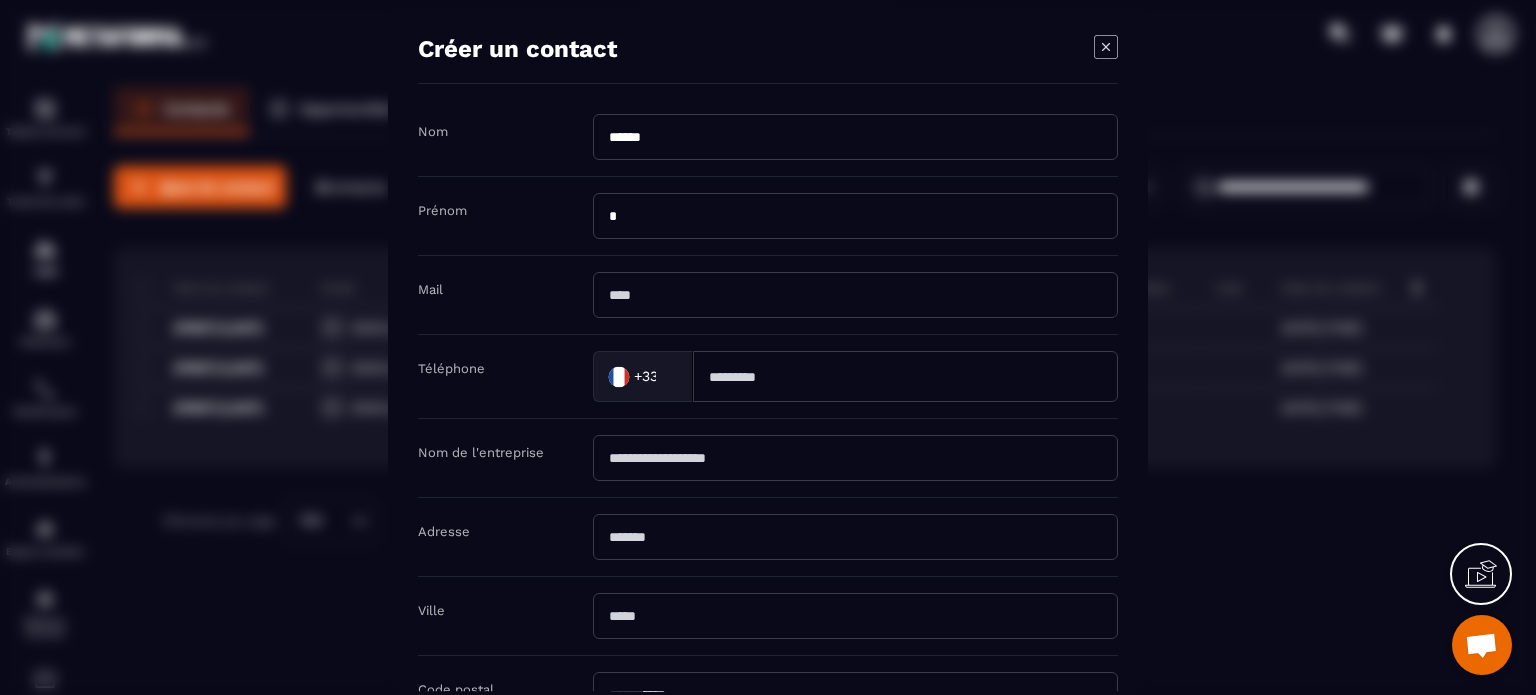 type on "******" 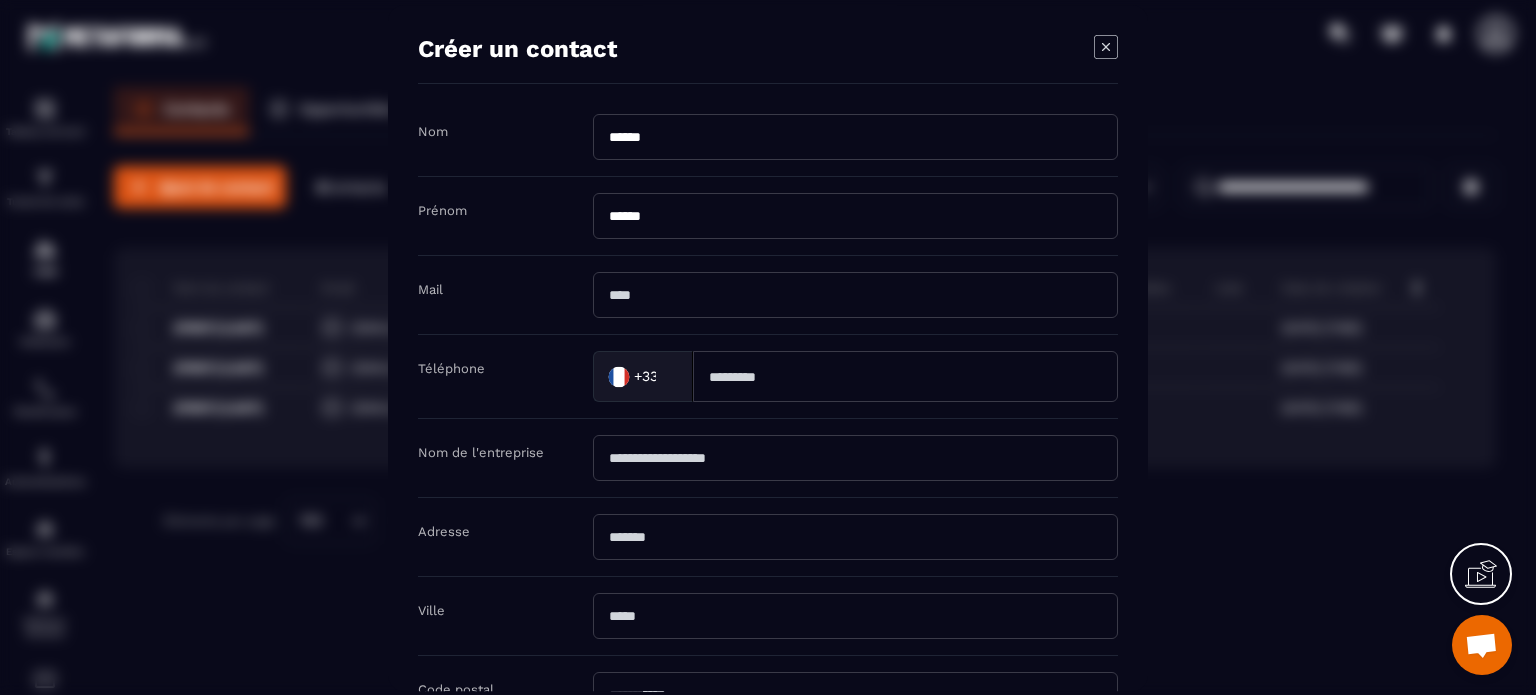 click at bounding box center (905, 376) 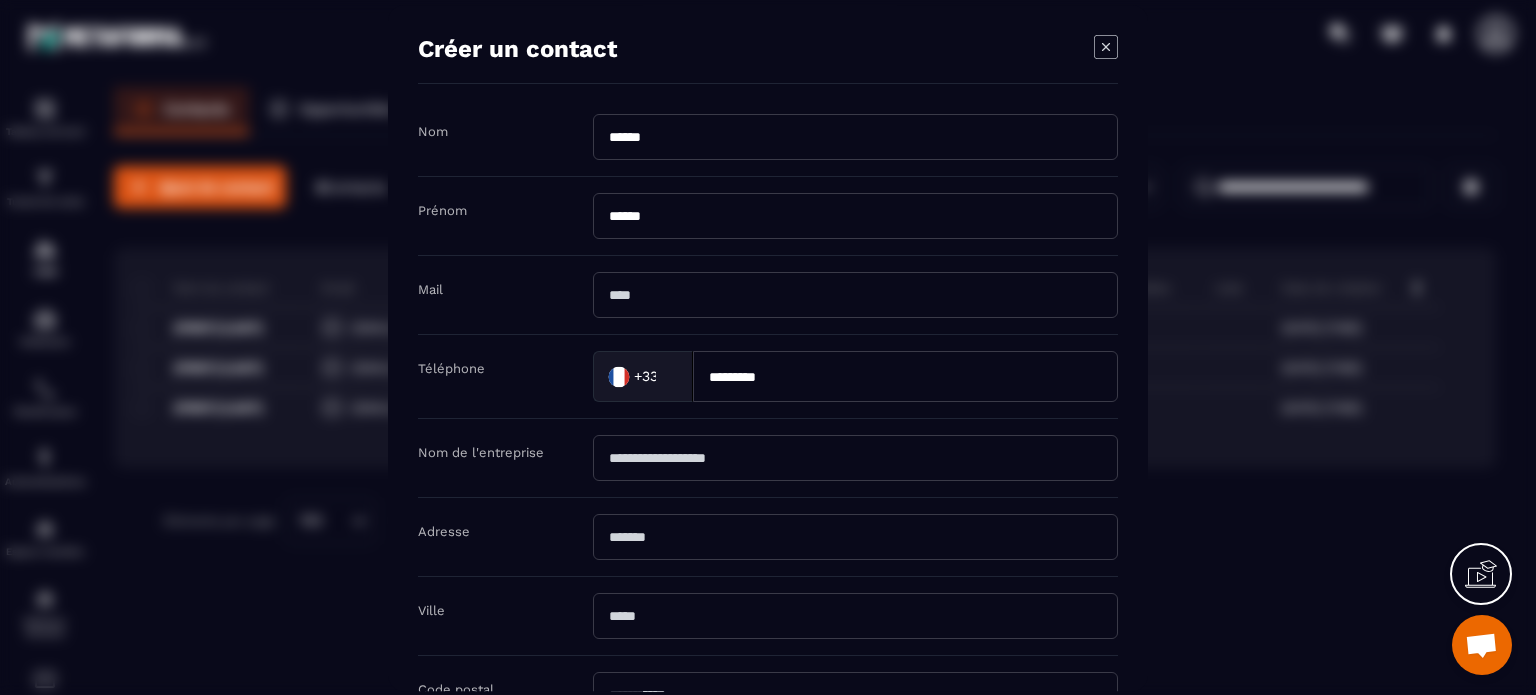 type on "*********" 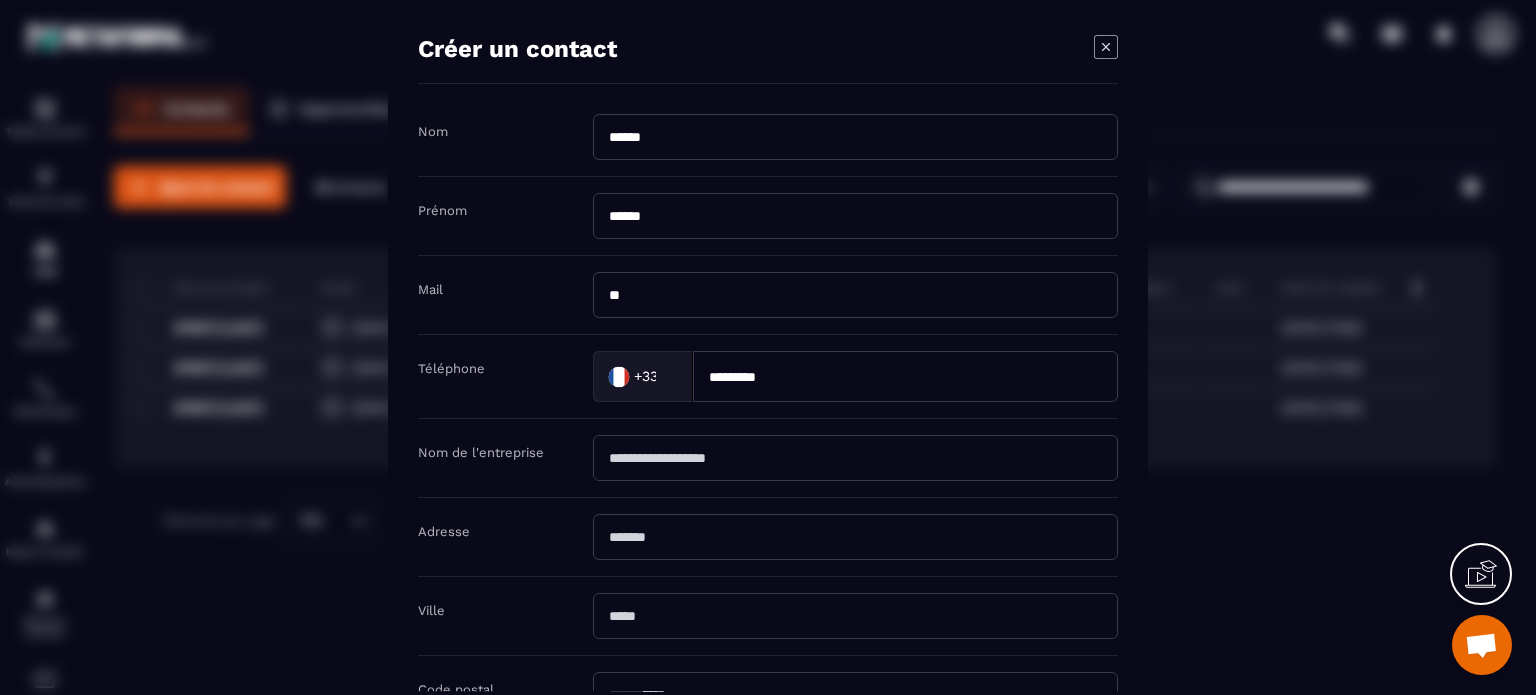type on "**********" 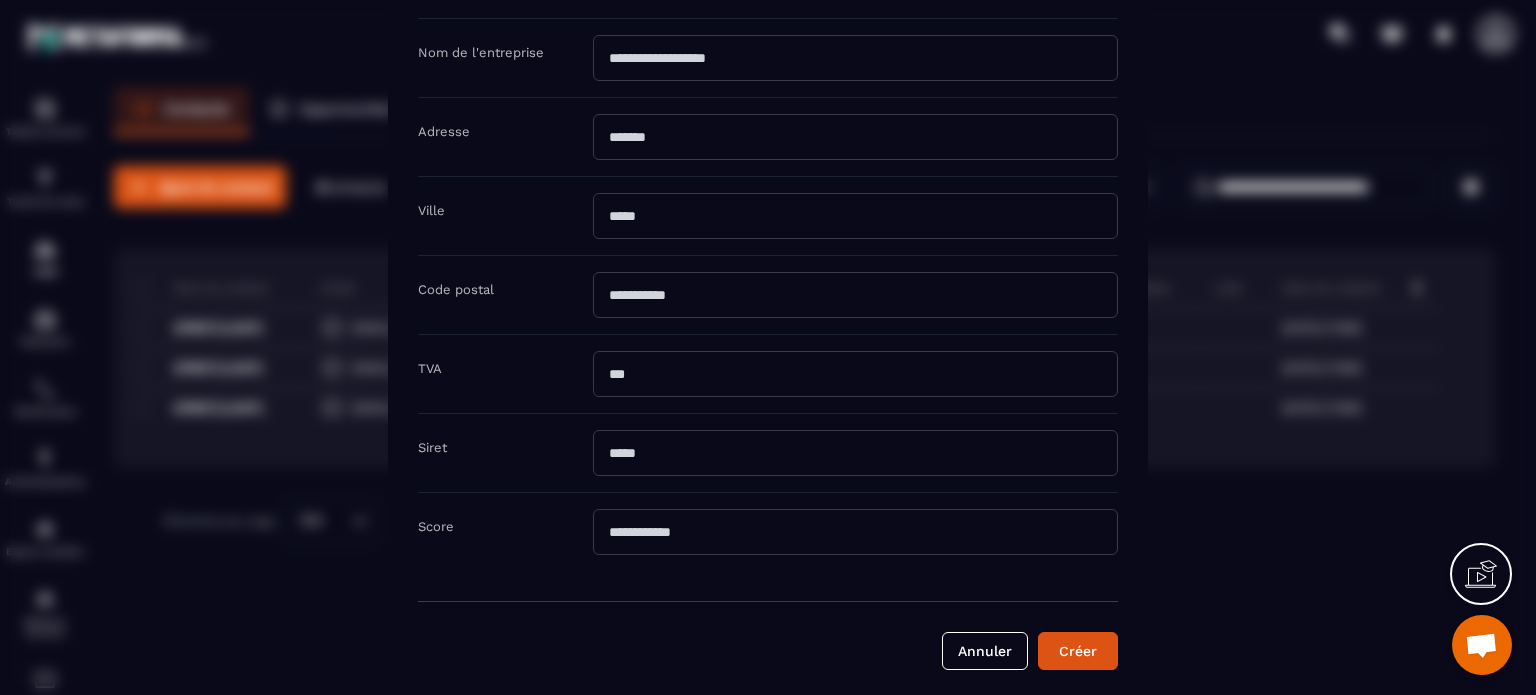 scroll, scrollTop: 100, scrollLeft: 0, axis: vertical 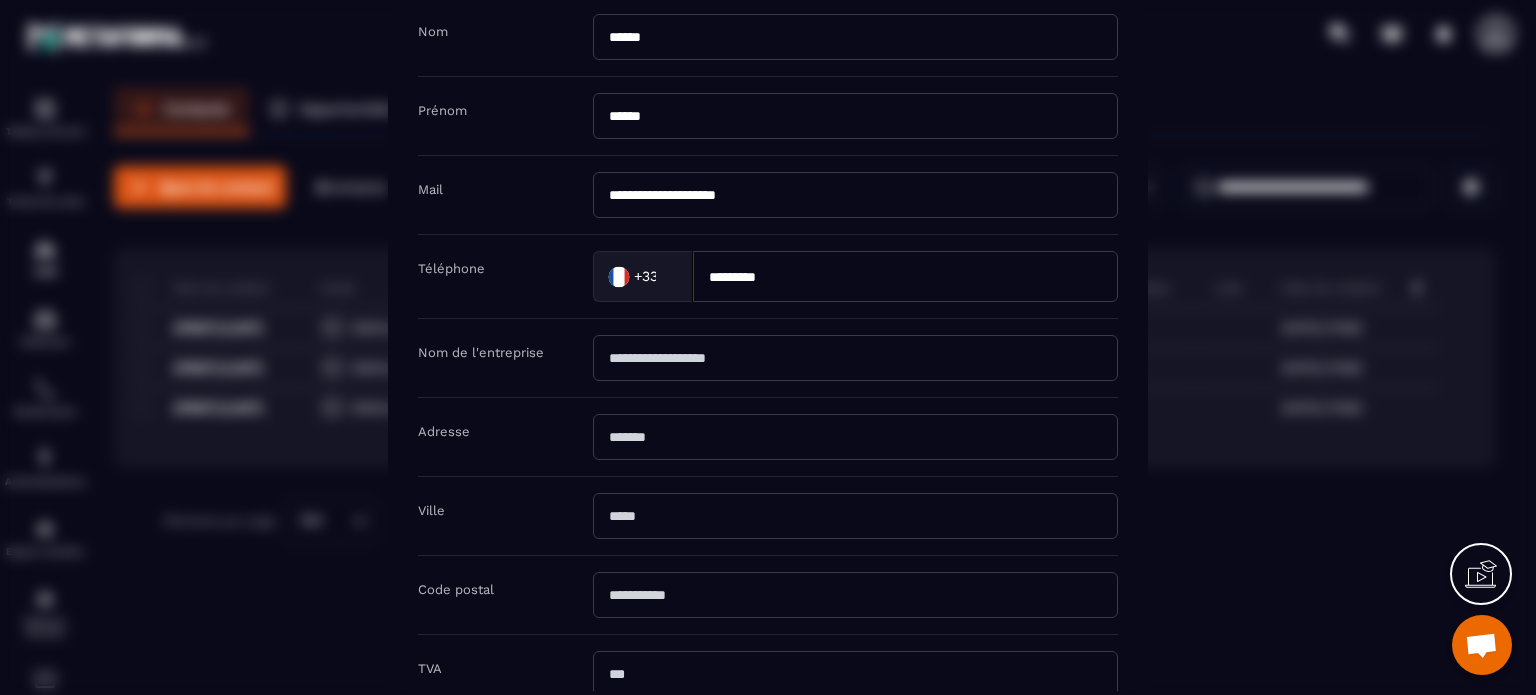 click at bounding box center [855, 437] 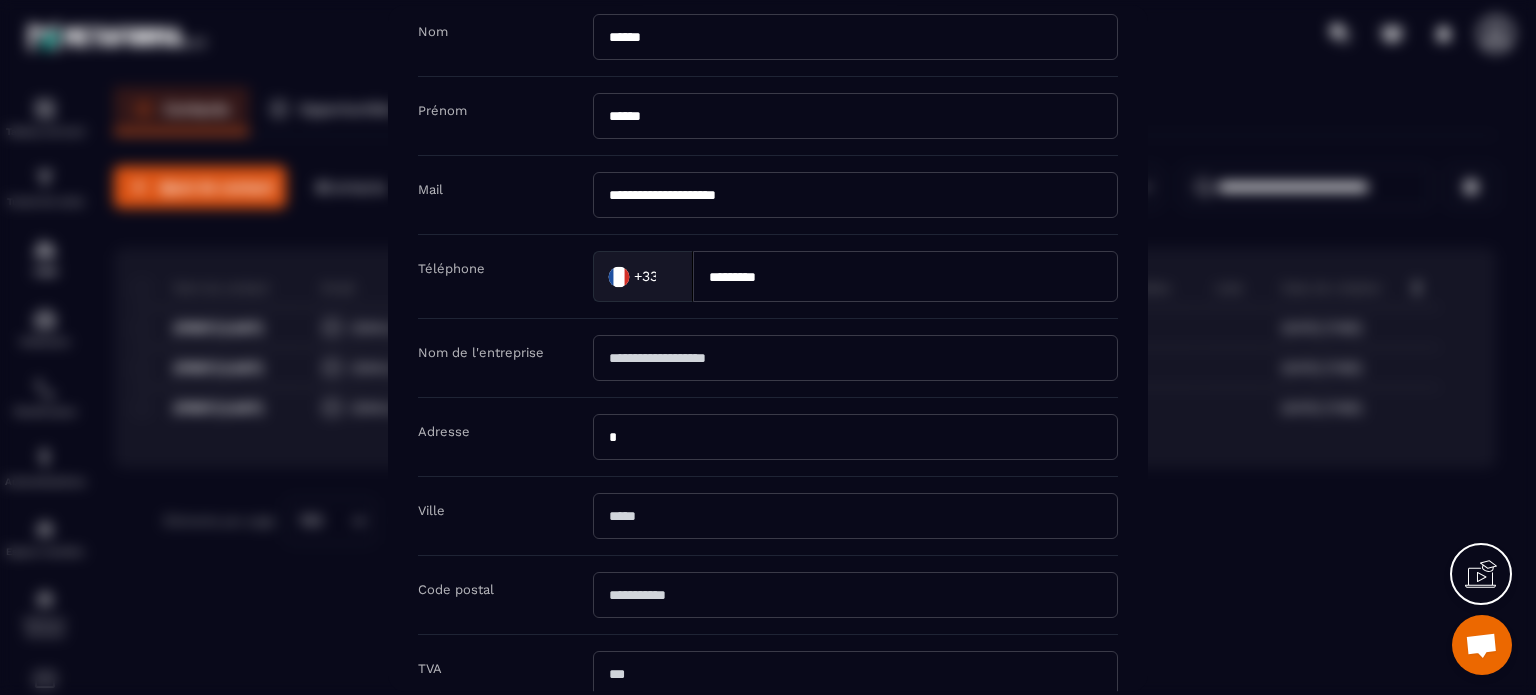 type on "**********" 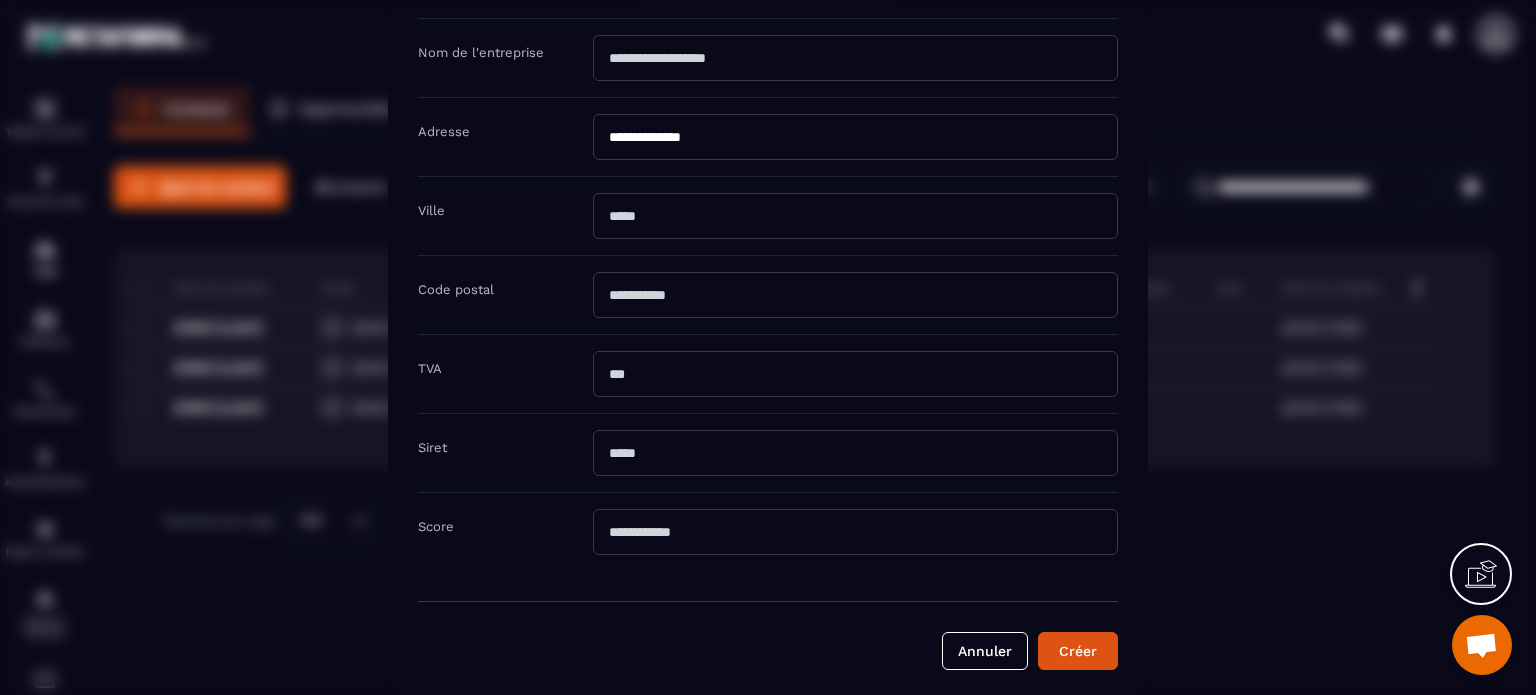scroll, scrollTop: 402, scrollLeft: 0, axis: vertical 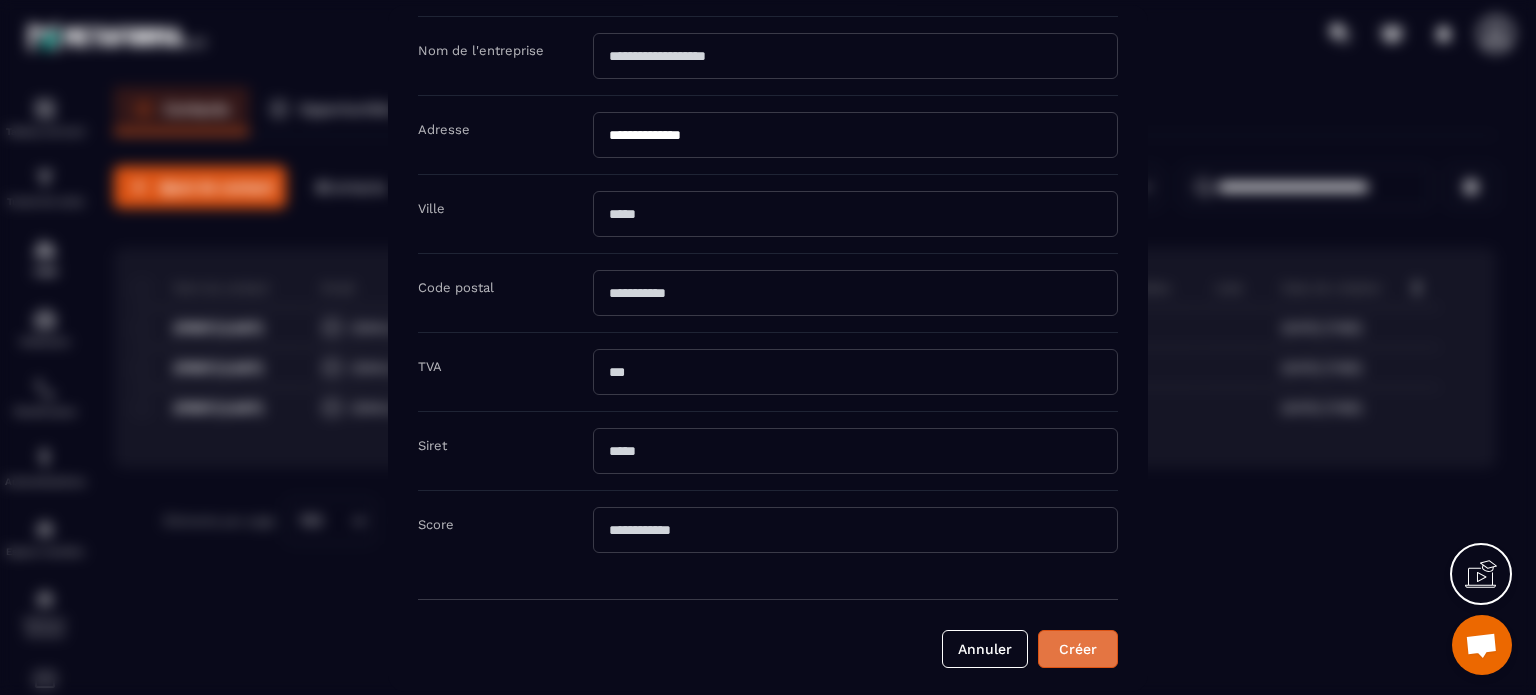 click on "Créer" at bounding box center (1078, 649) 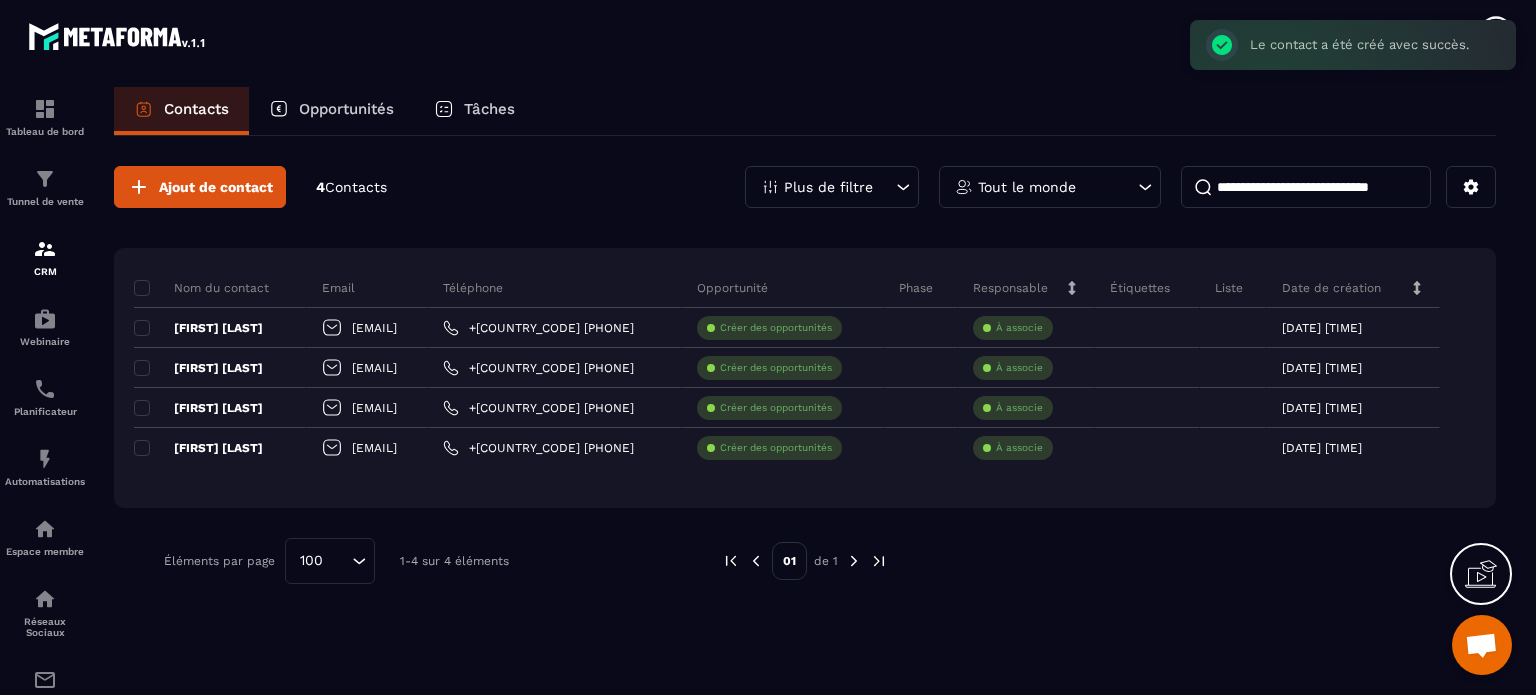 scroll, scrollTop: 0, scrollLeft: 0, axis: both 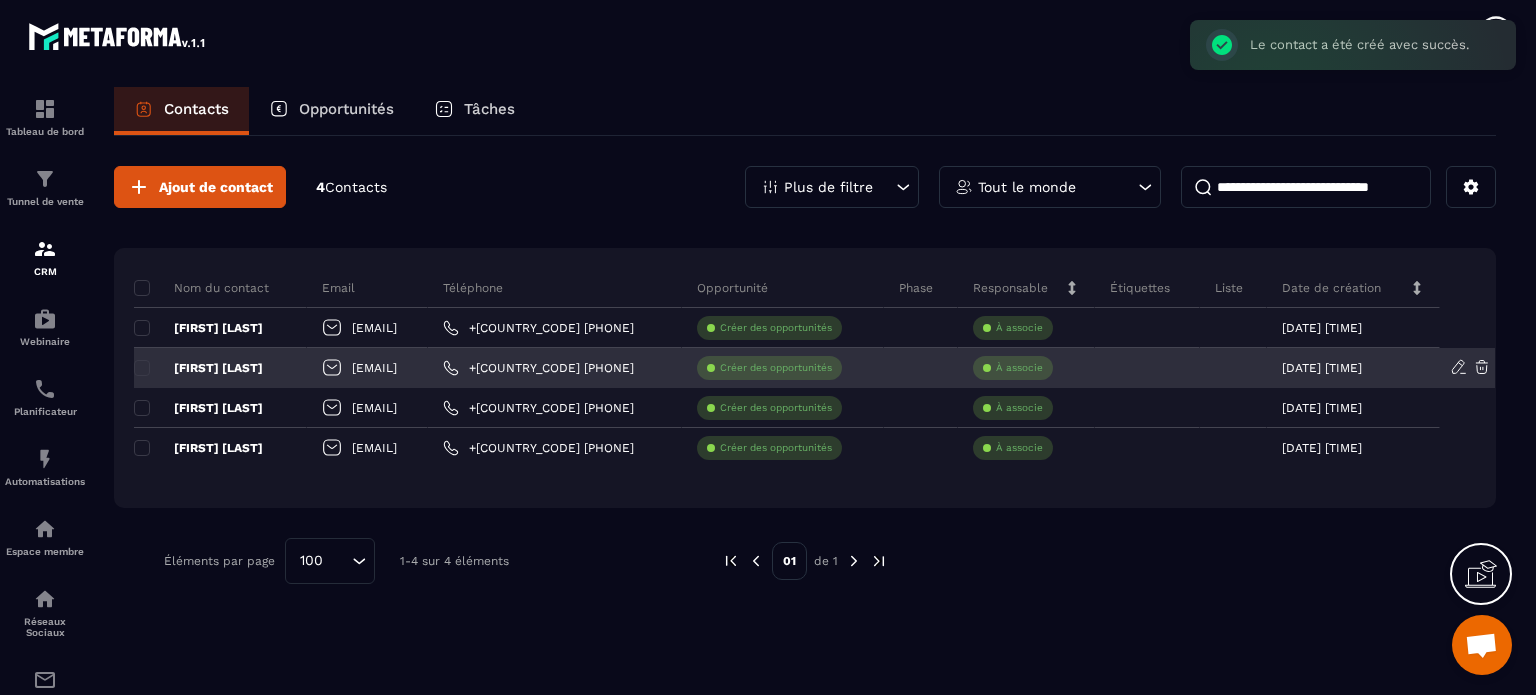 click on "[FIRST] [LAST]" at bounding box center [198, 368] 